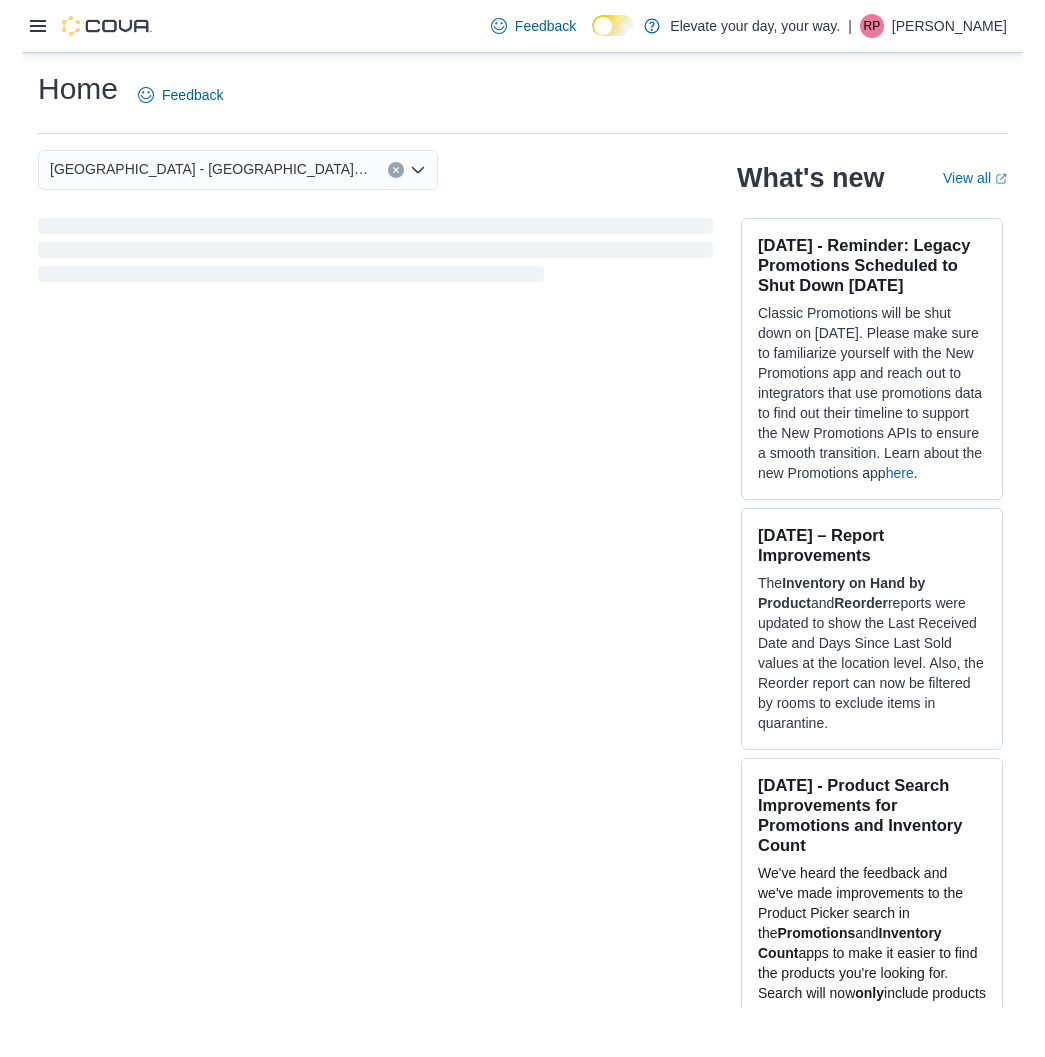 scroll, scrollTop: 0, scrollLeft: 0, axis: both 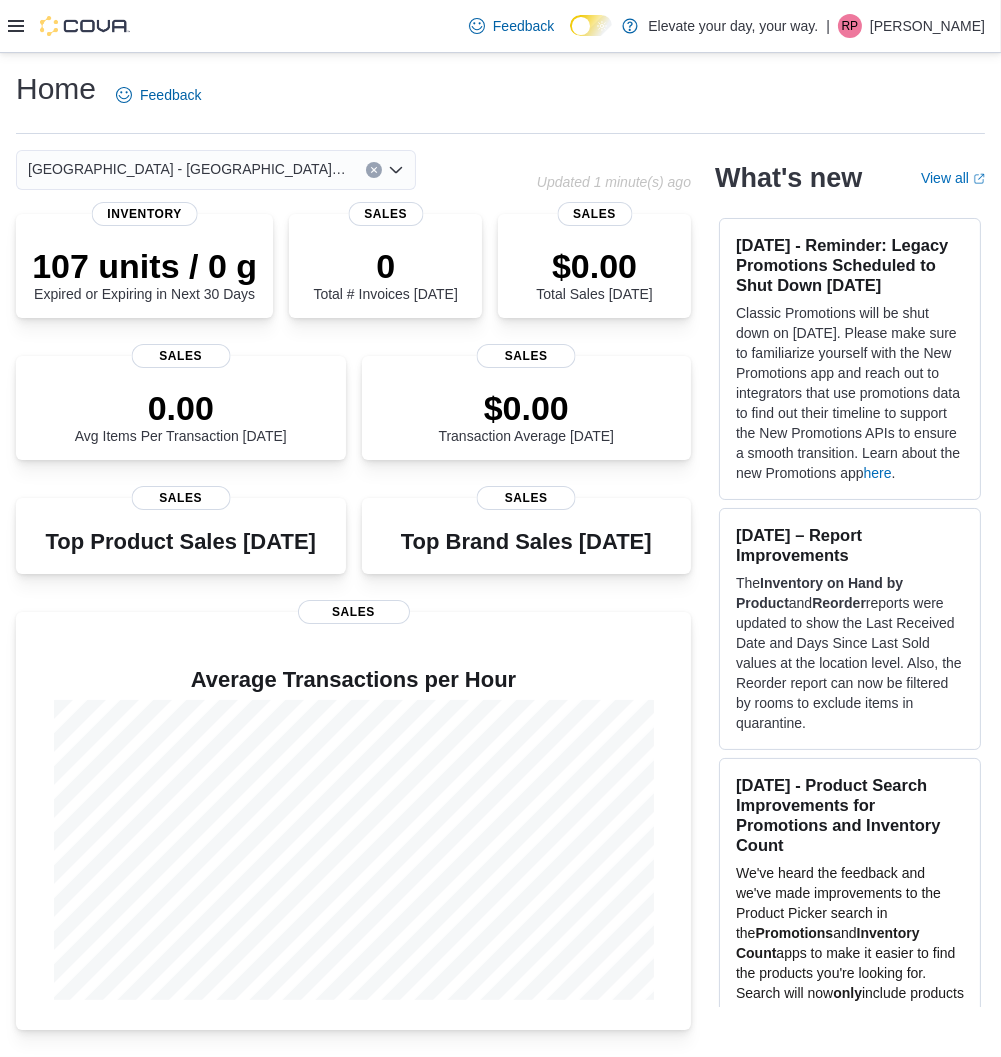 click 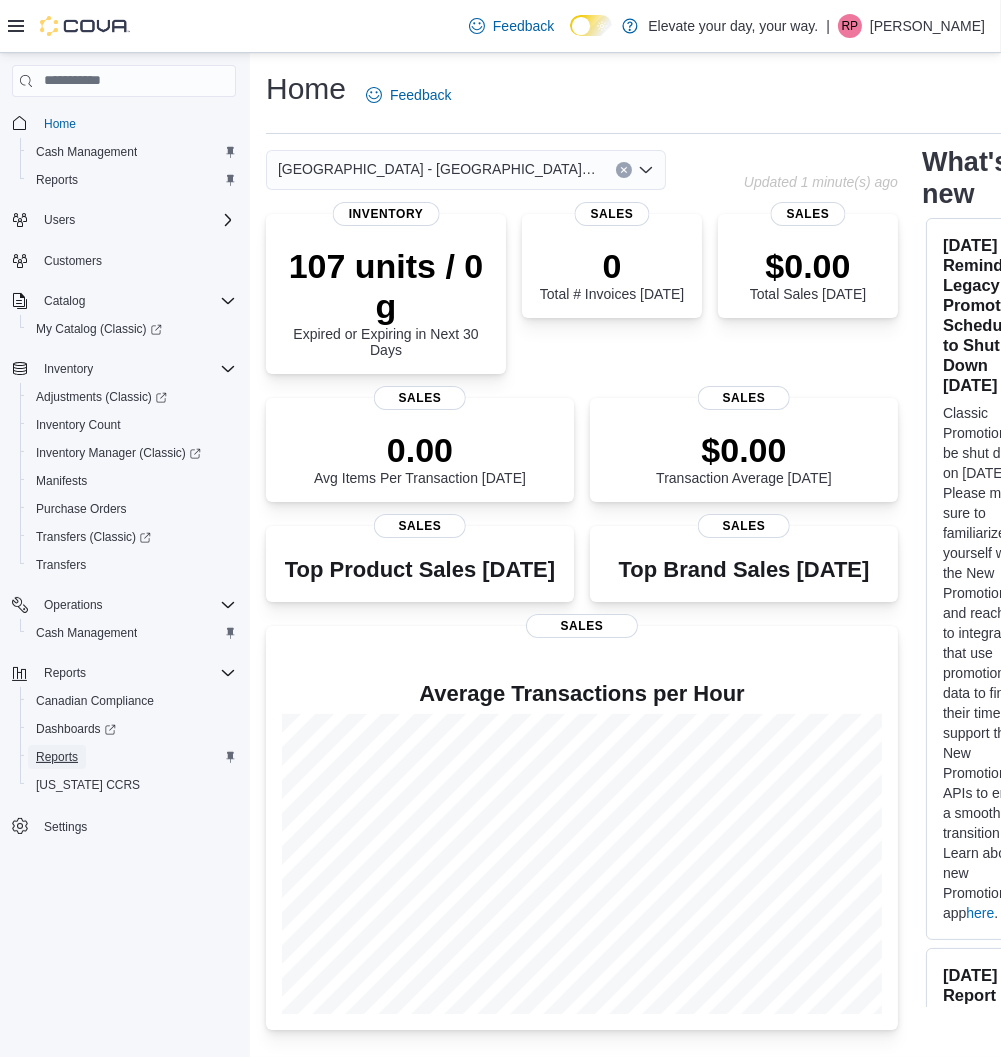 click on "Reports" at bounding box center (57, 757) 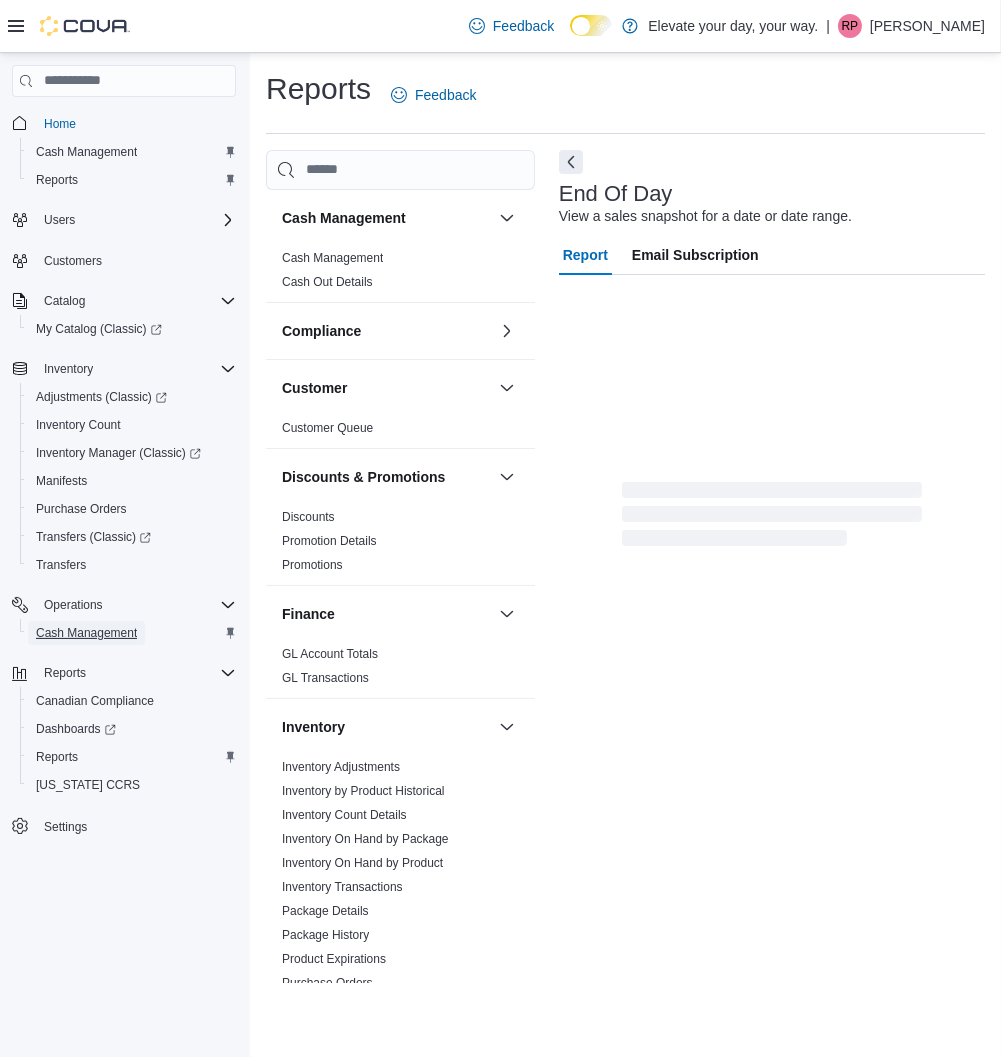 click on "Cash Management" at bounding box center [86, 633] 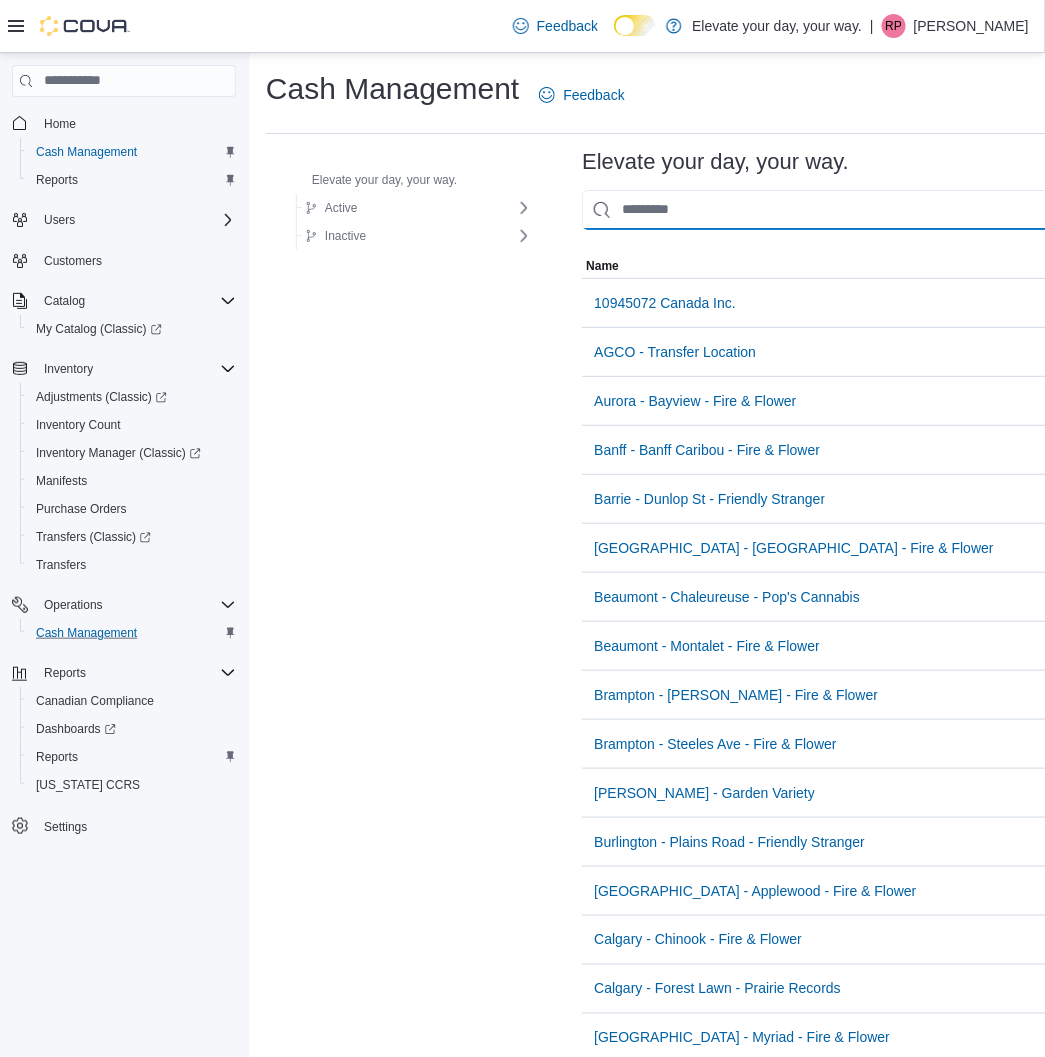 click at bounding box center [1002, 210] 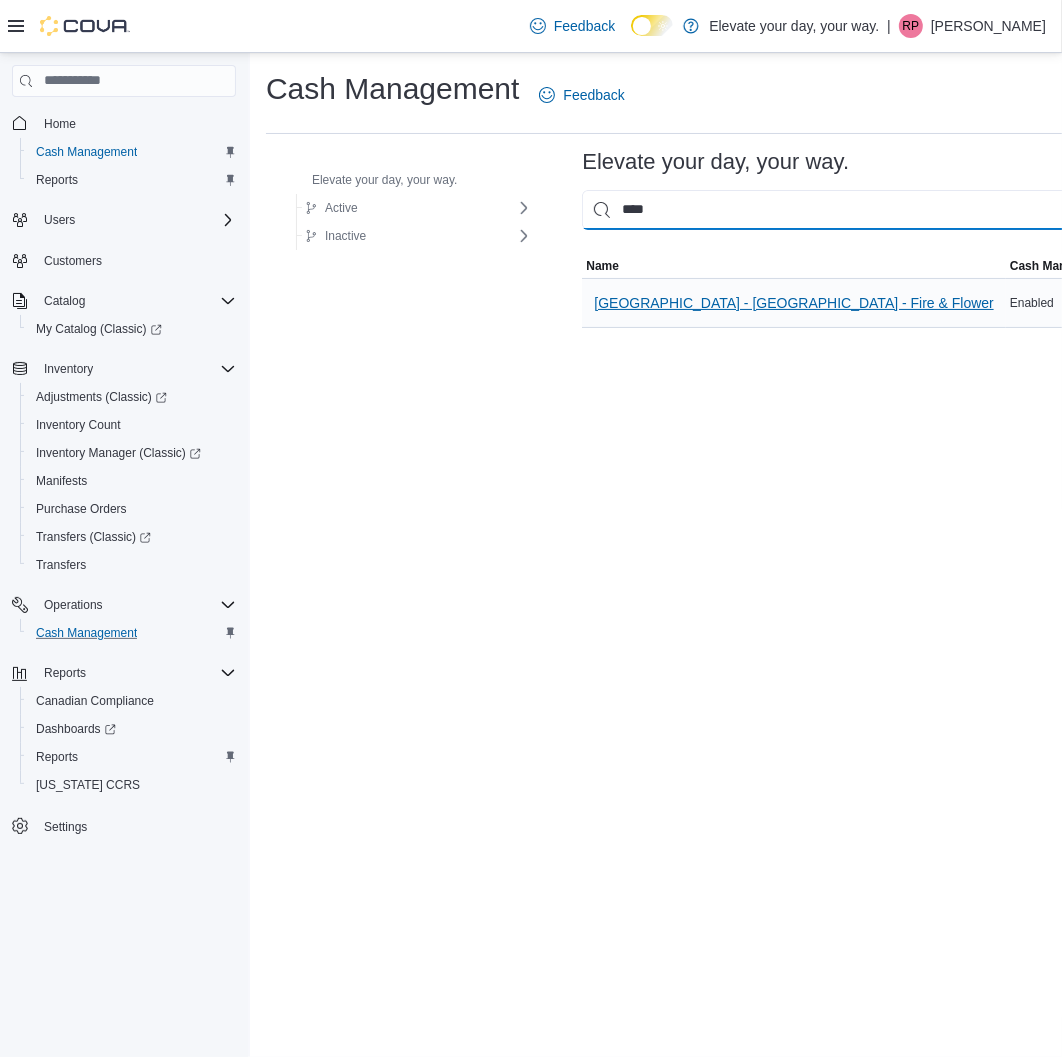 type on "****" 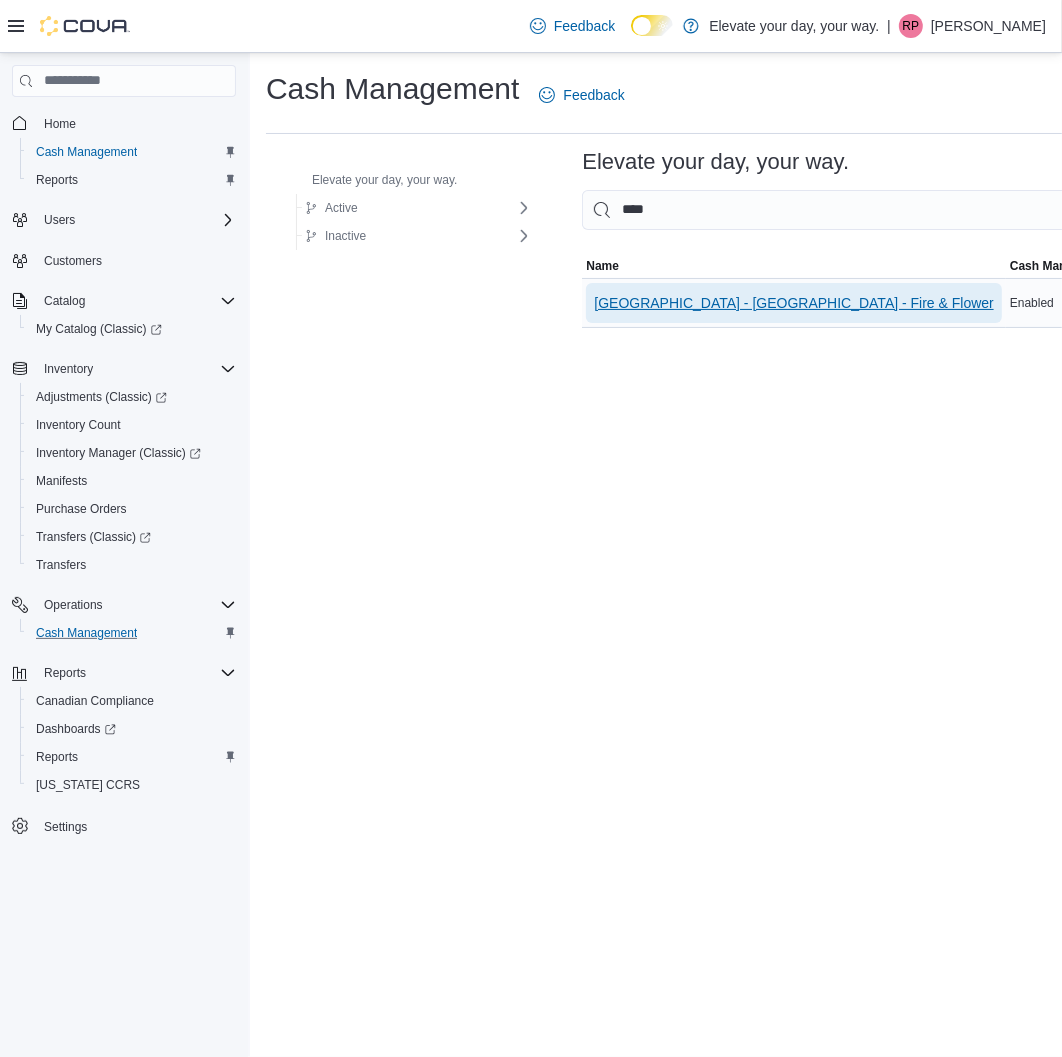 click on "[GEOGRAPHIC_DATA] - [GEOGRAPHIC_DATA] - Fire & Flower" at bounding box center [794, 303] 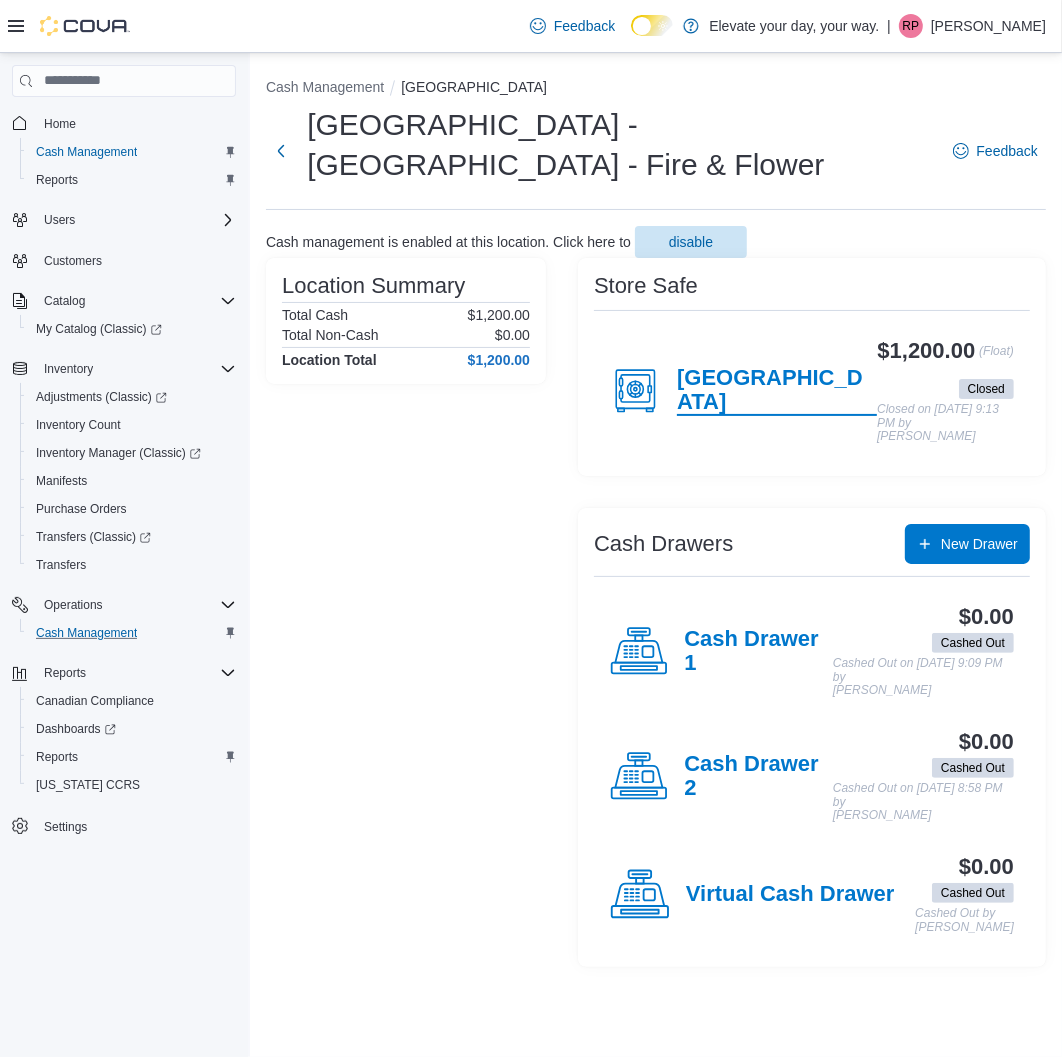 click on "[GEOGRAPHIC_DATA]" at bounding box center [777, 391] 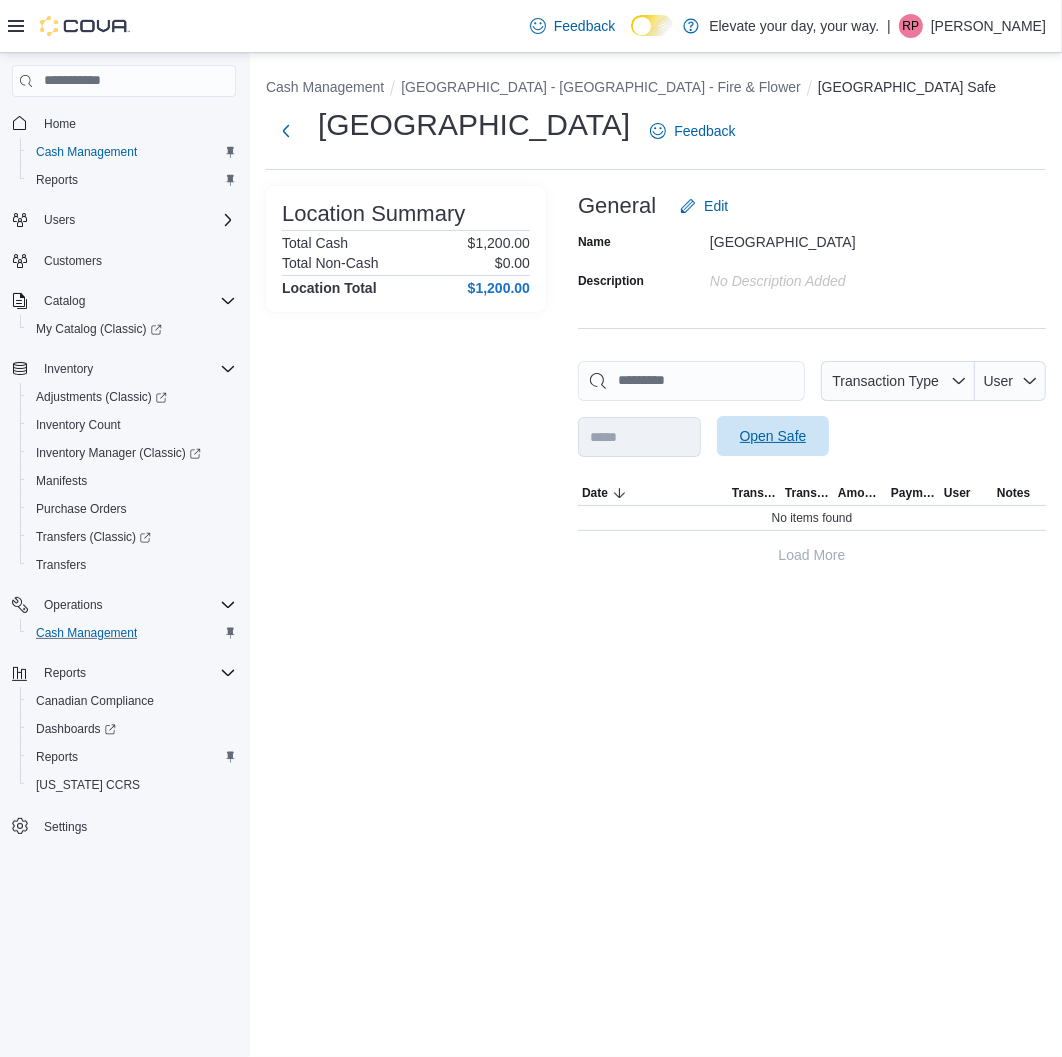click on "Open Safe" at bounding box center [773, 436] 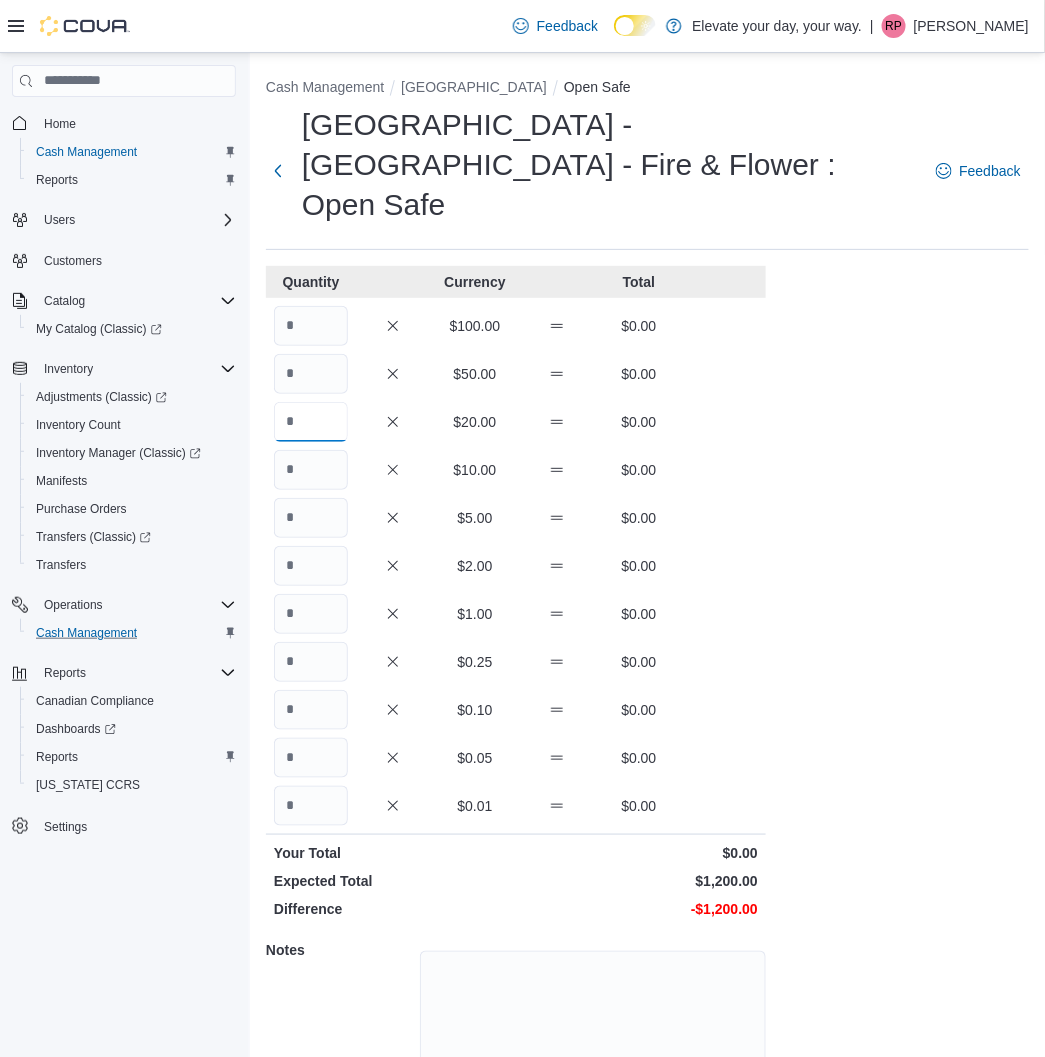 click at bounding box center (311, 422) 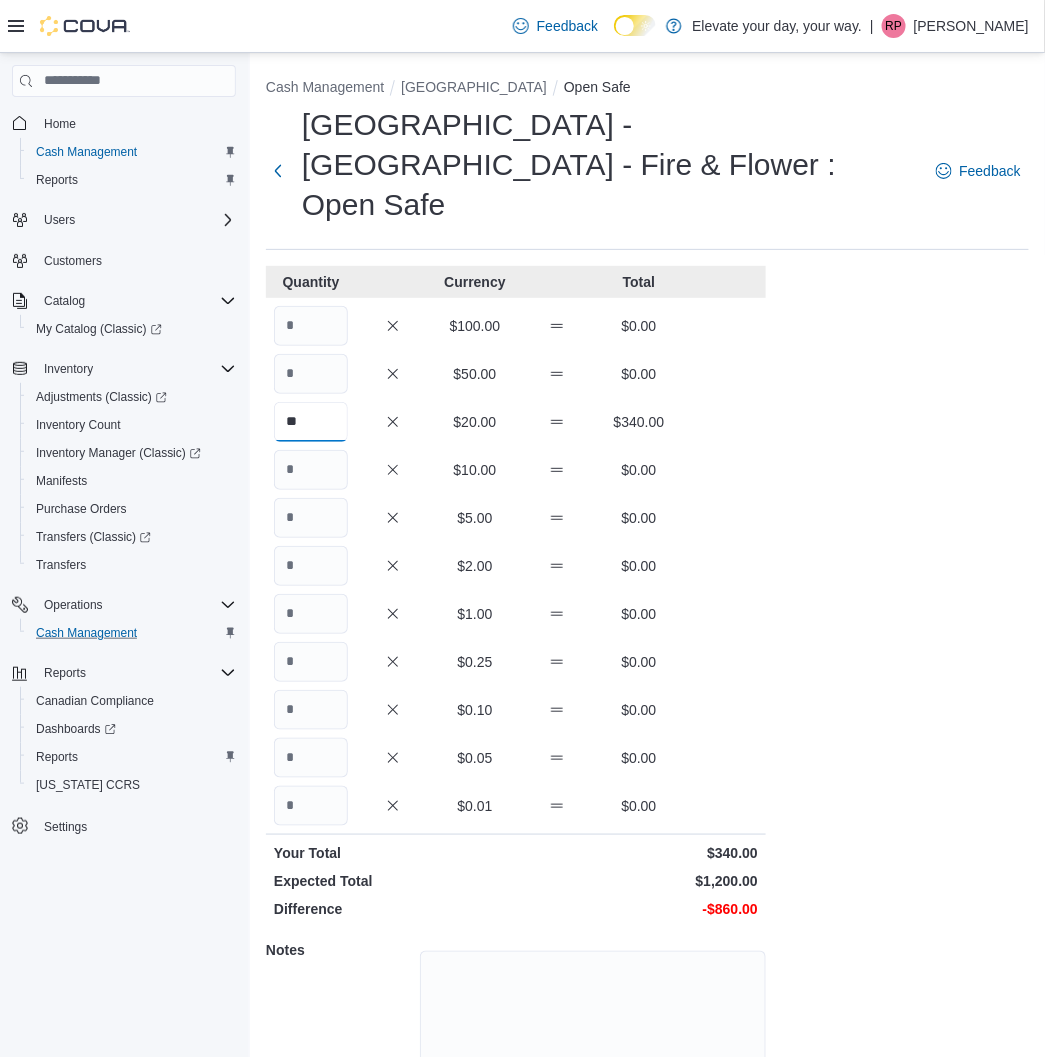 type on "**" 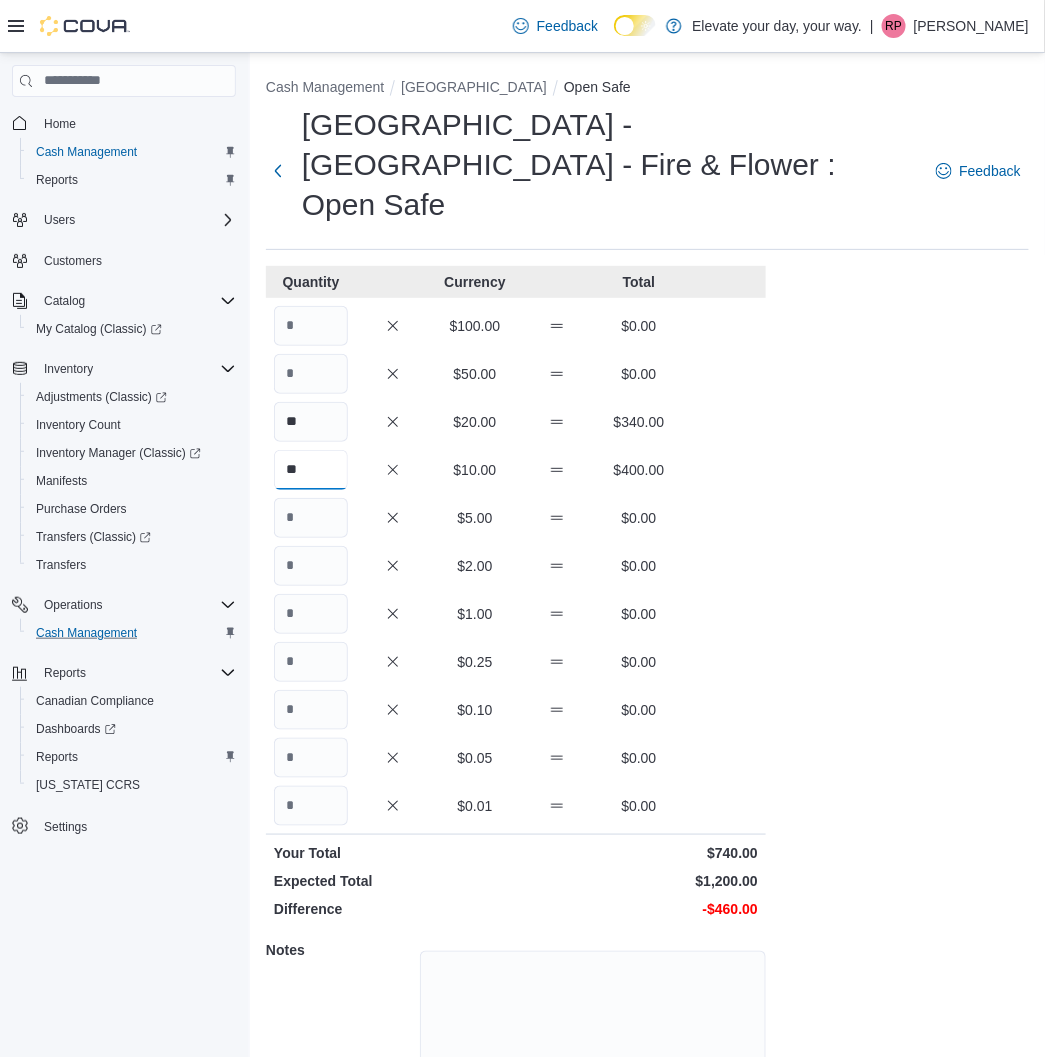 type on "**" 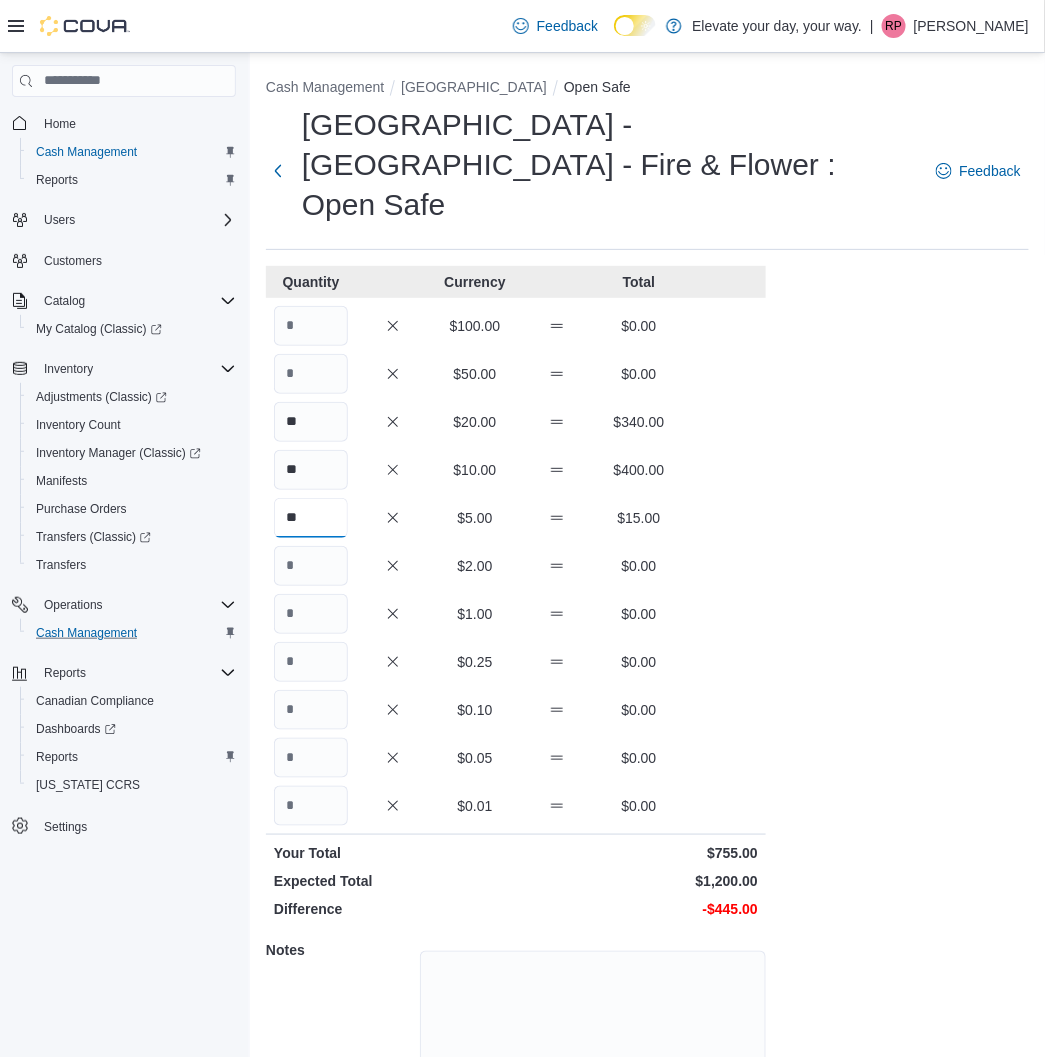 type on "**" 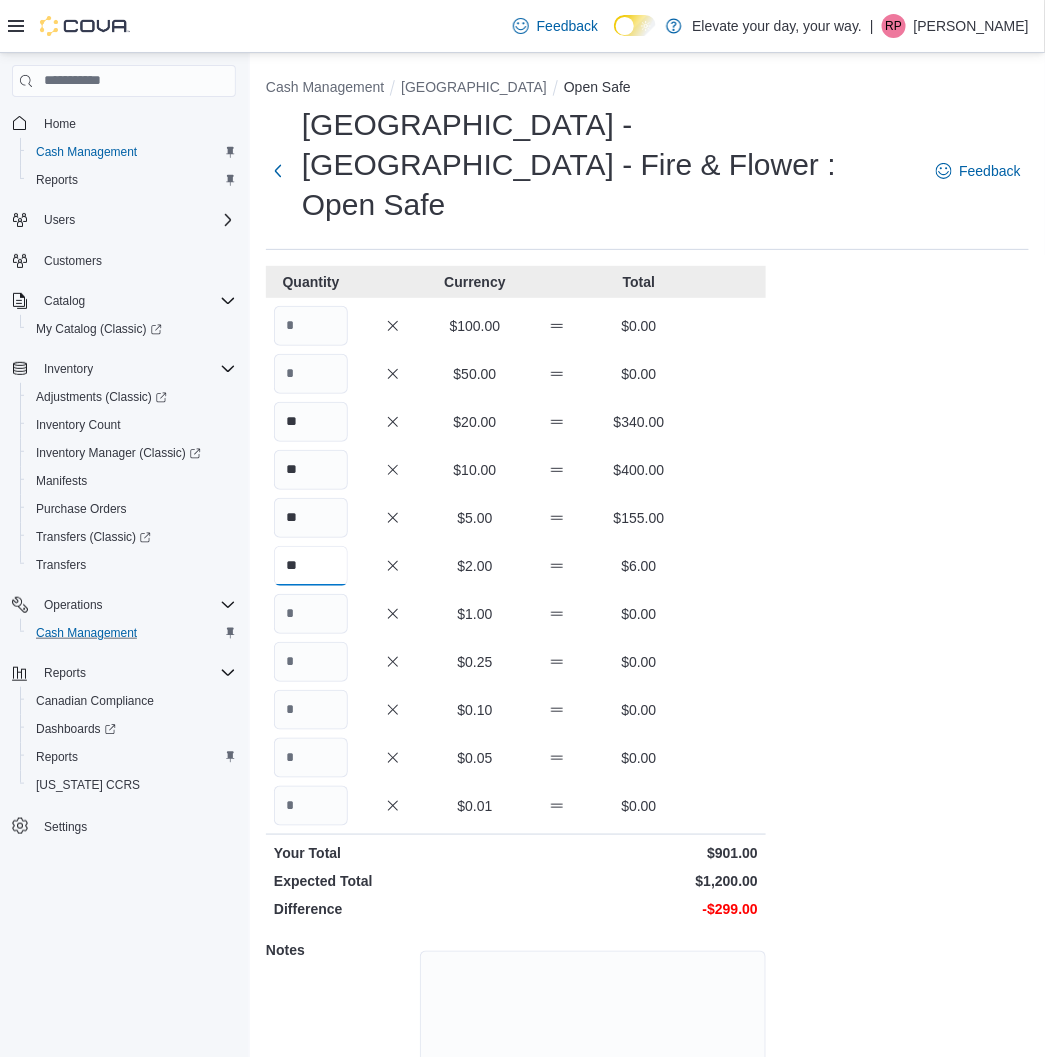 type on "**" 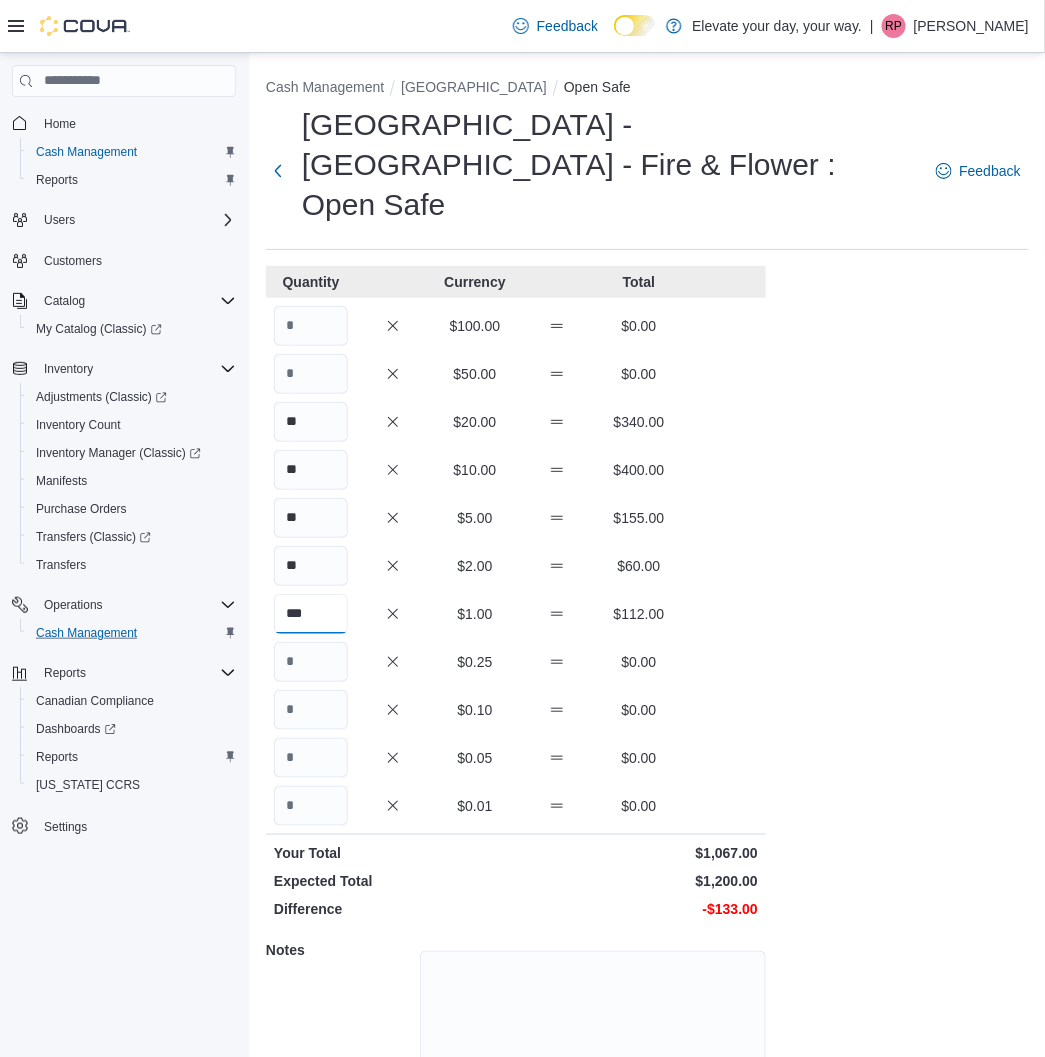 type on "***" 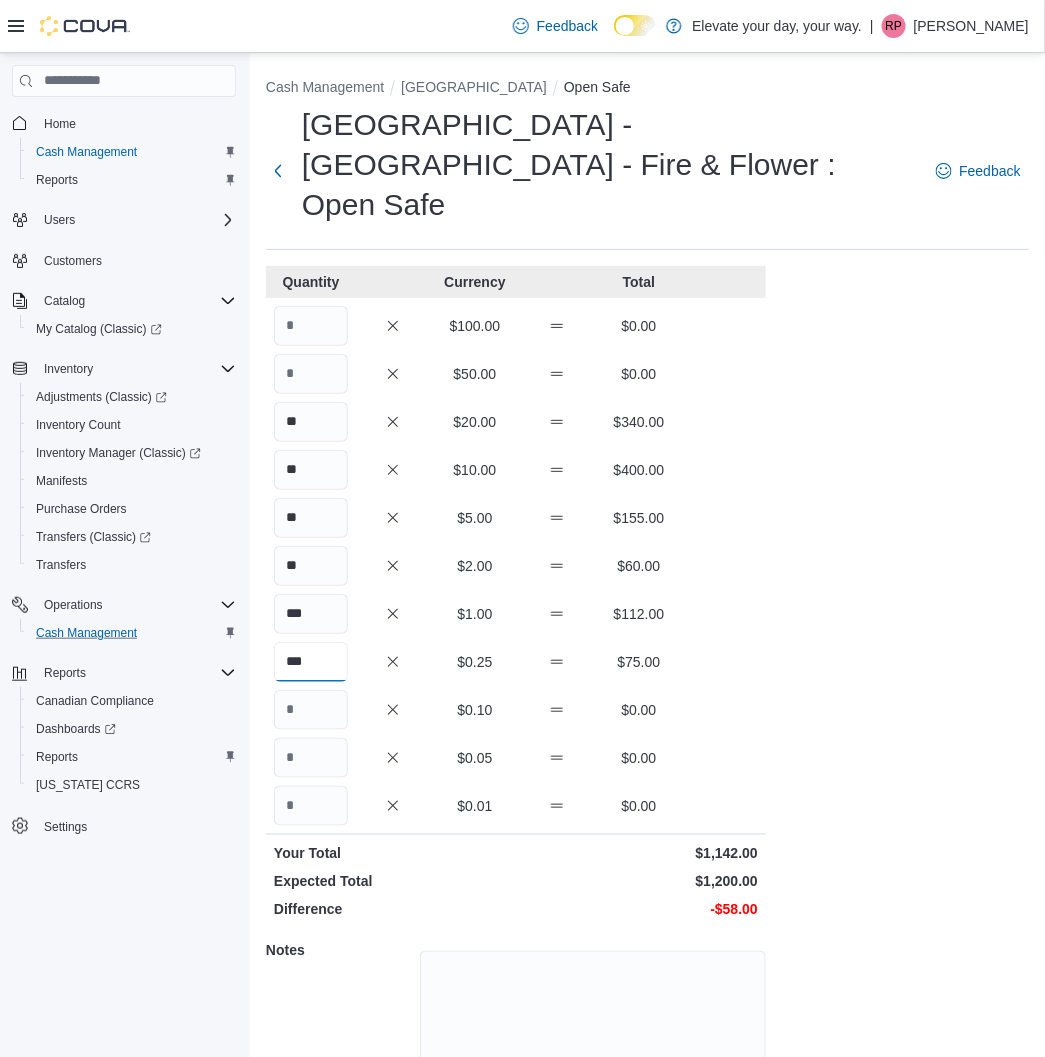 type on "***" 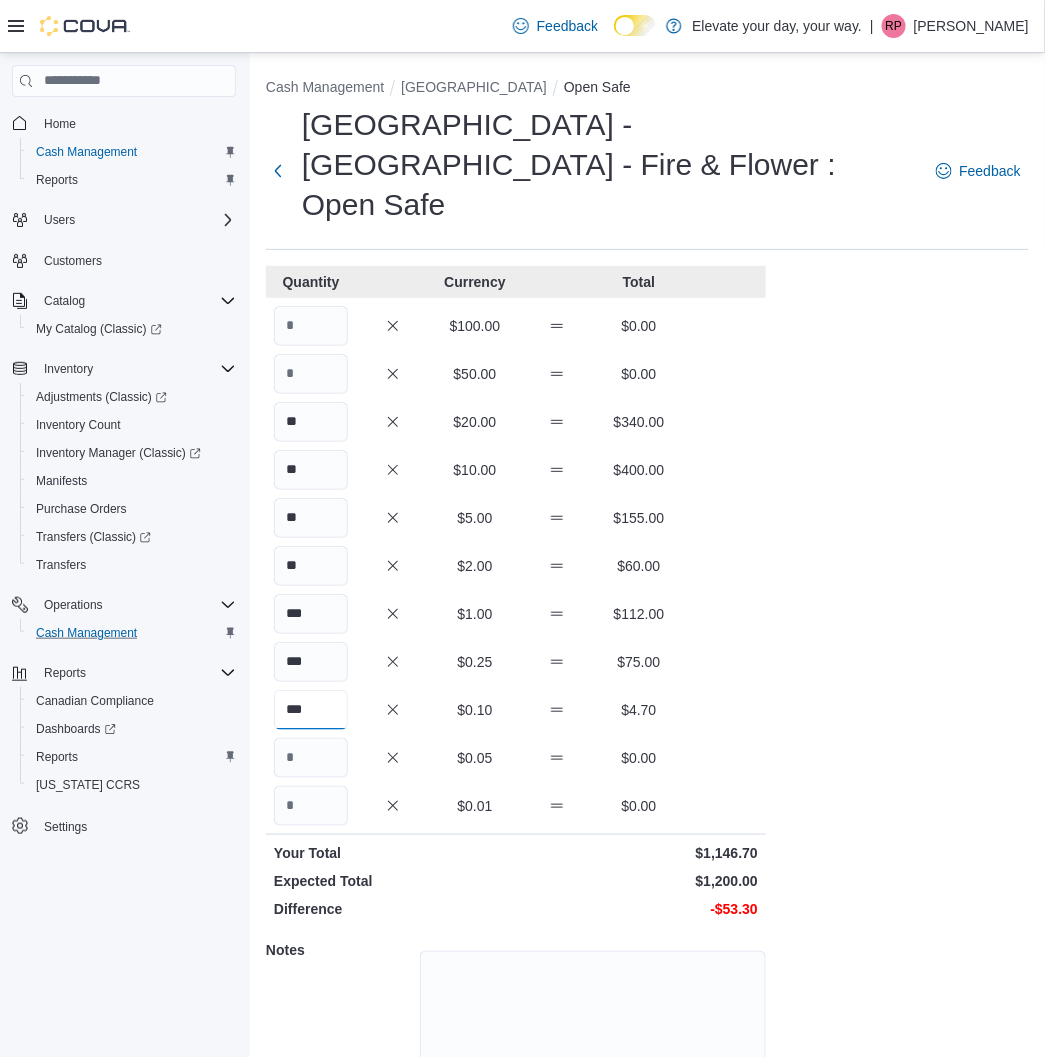 type on "***" 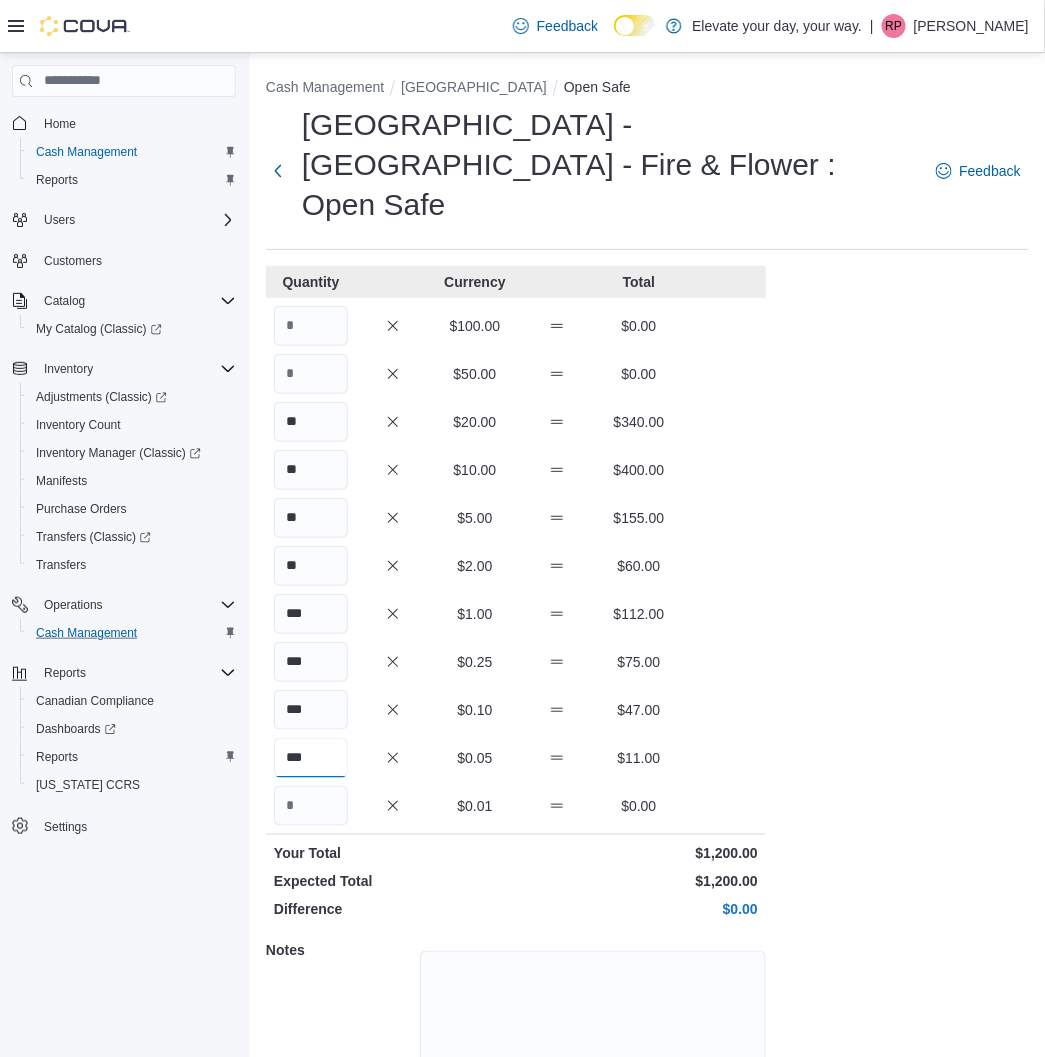 type on "***" 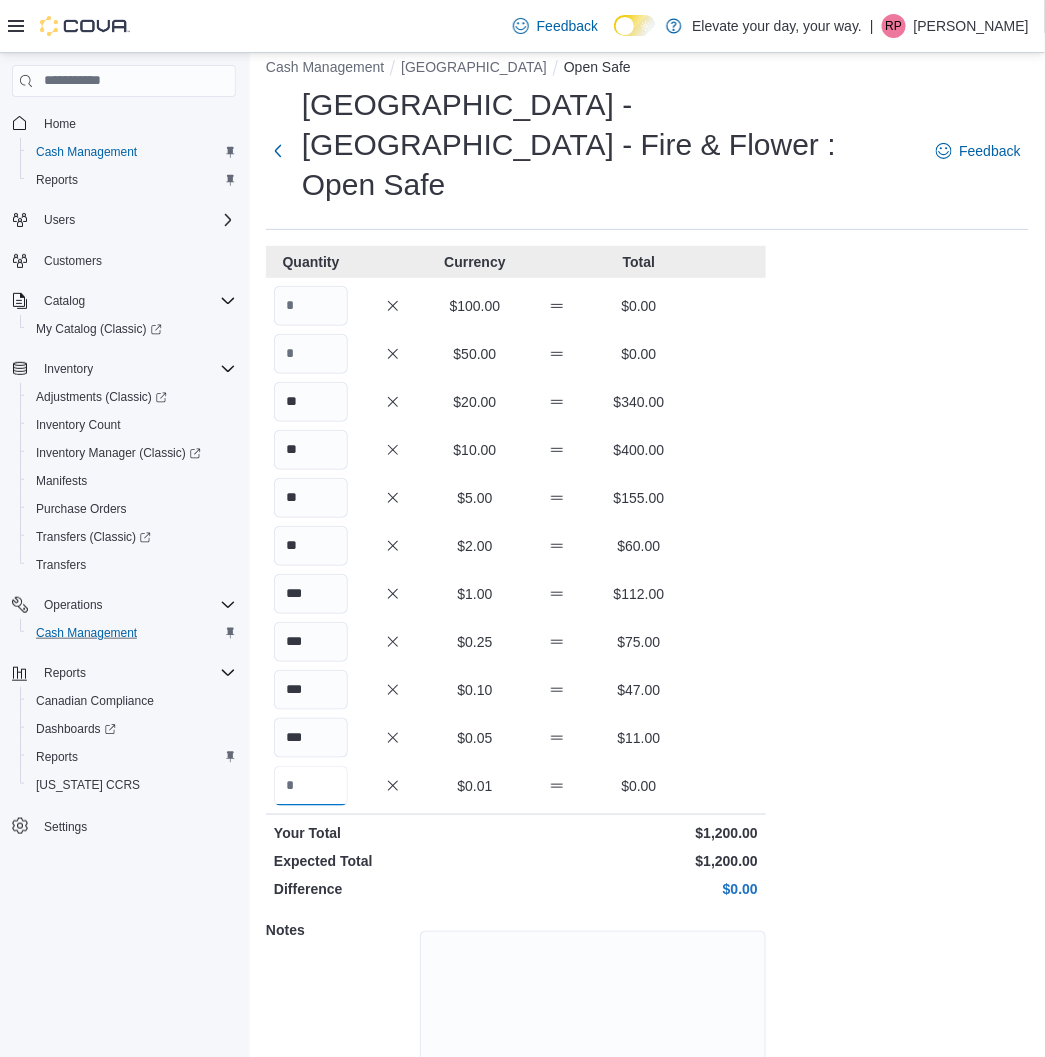 scroll, scrollTop: 78, scrollLeft: 0, axis: vertical 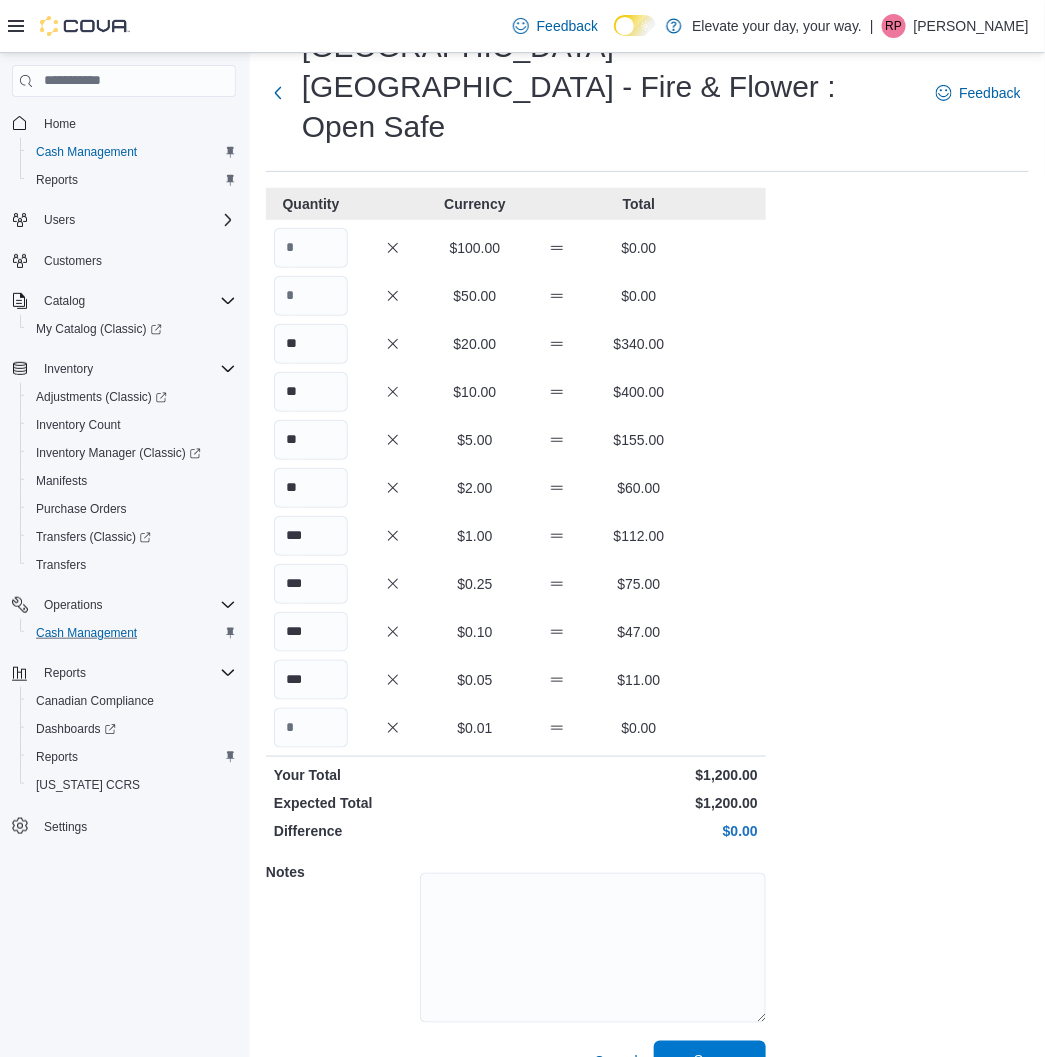 click on "Save" at bounding box center (710, 1061) 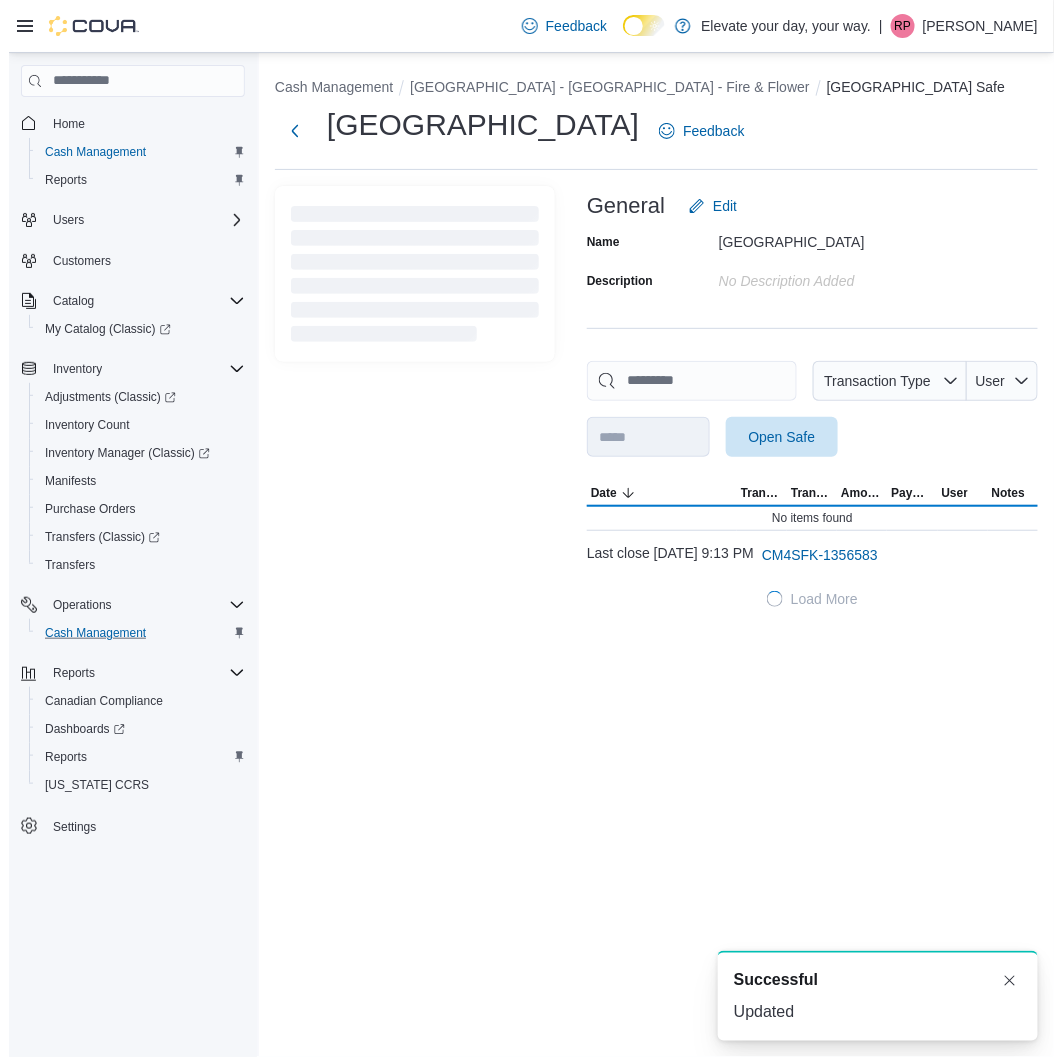 scroll, scrollTop: 0, scrollLeft: 0, axis: both 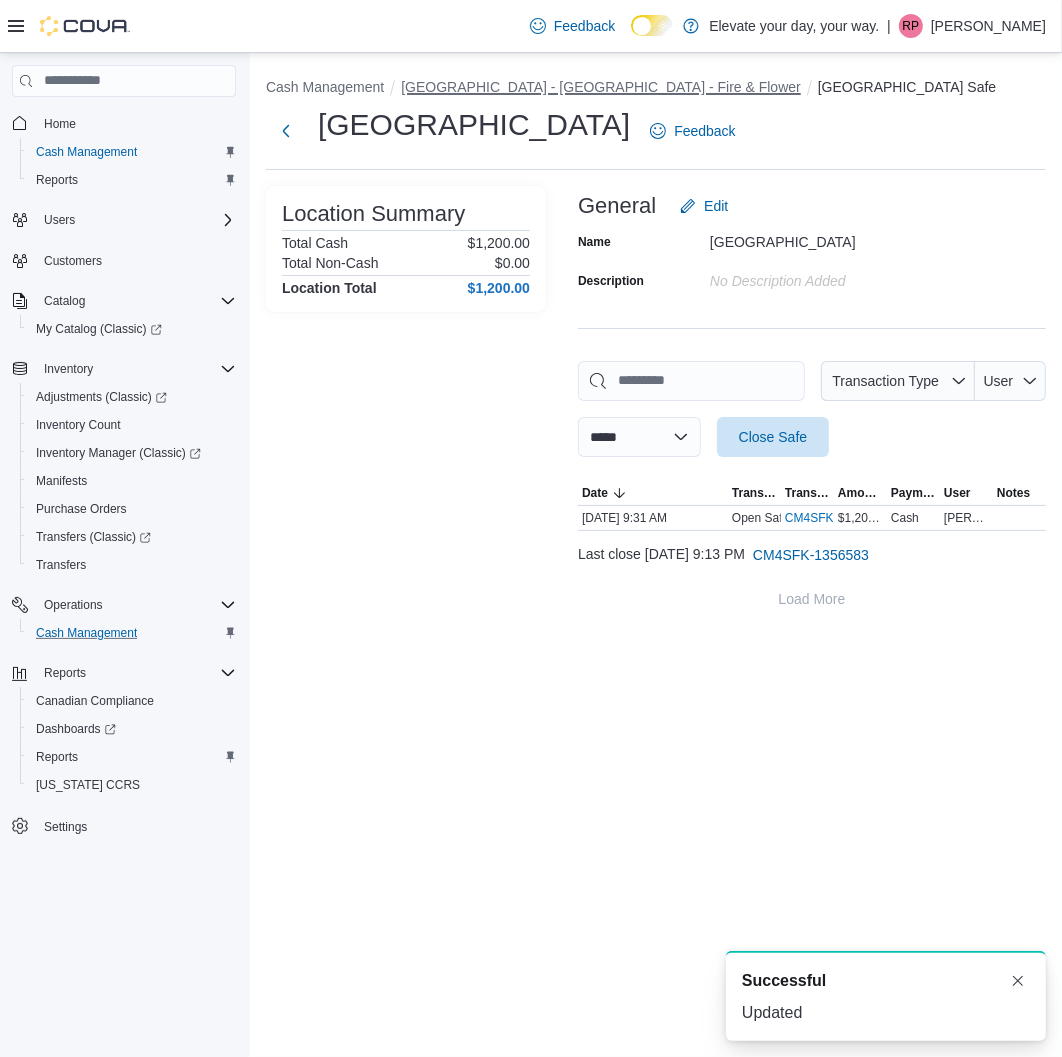 click on "[GEOGRAPHIC_DATA] - [GEOGRAPHIC_DATA] - Fire & Flower" at bounding box center (601, 87) 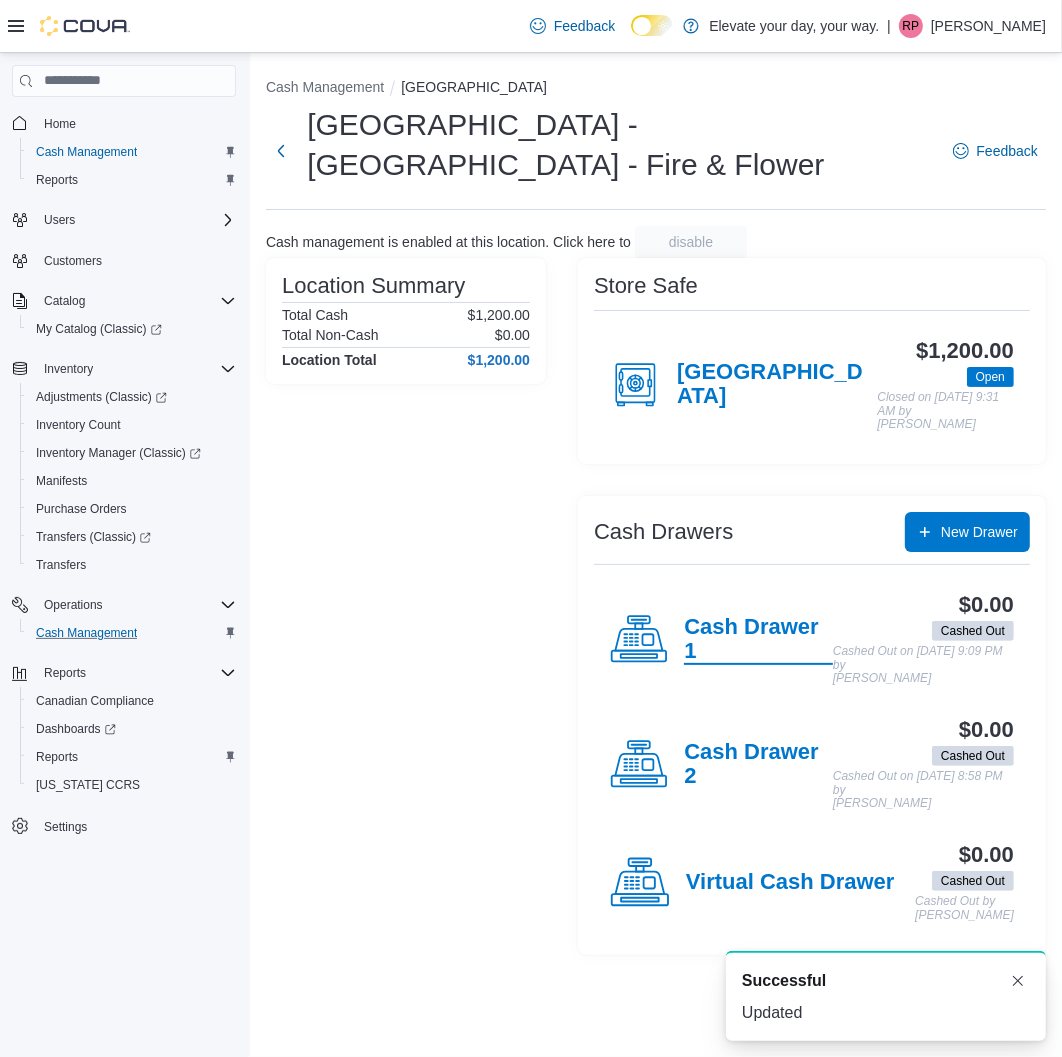 click on "Cash Drawer 1" at bounding box center [758, 640] 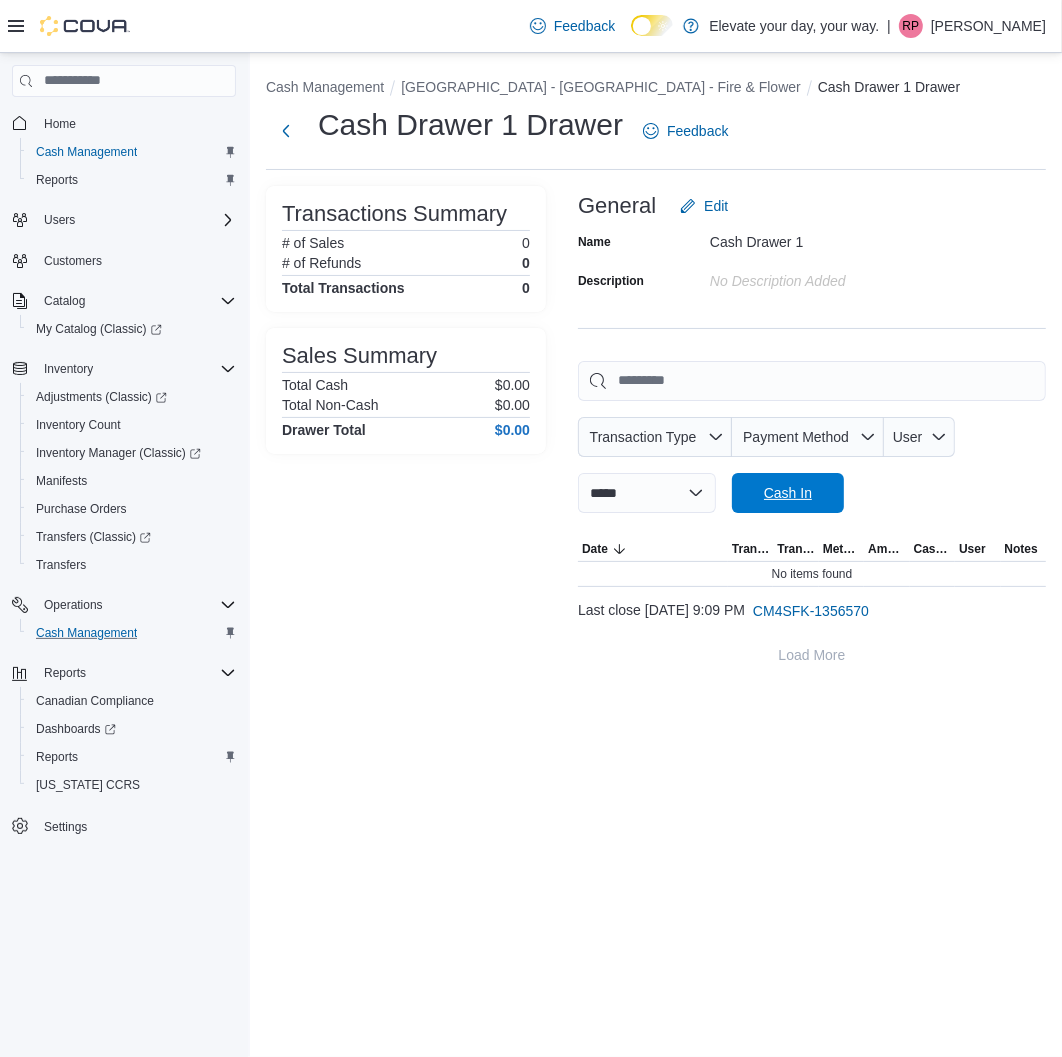 drag, startPoint x: 840, startPoint y: 484, endPoint x: 794, endPoint y: 468, distance: 48.703182 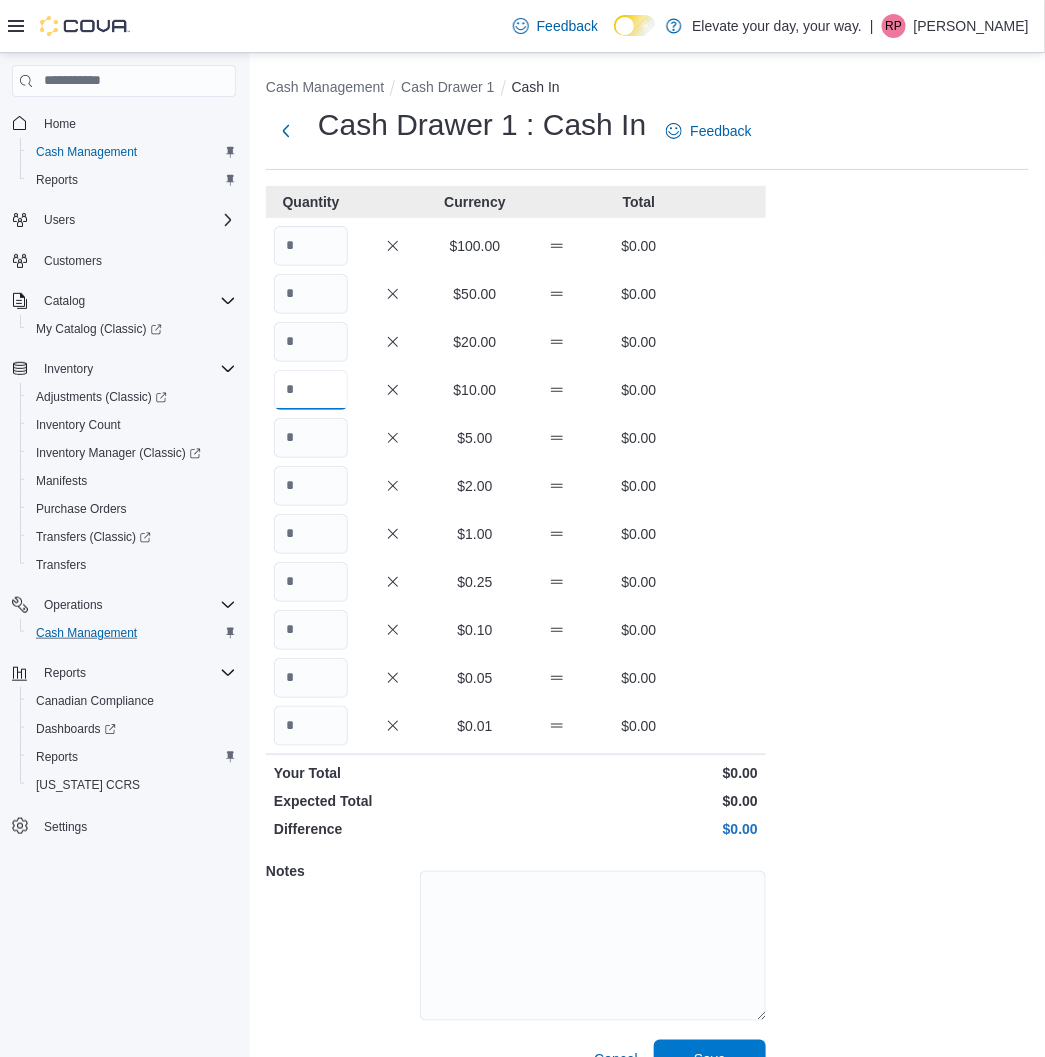 click at bounding box center (311, 390) 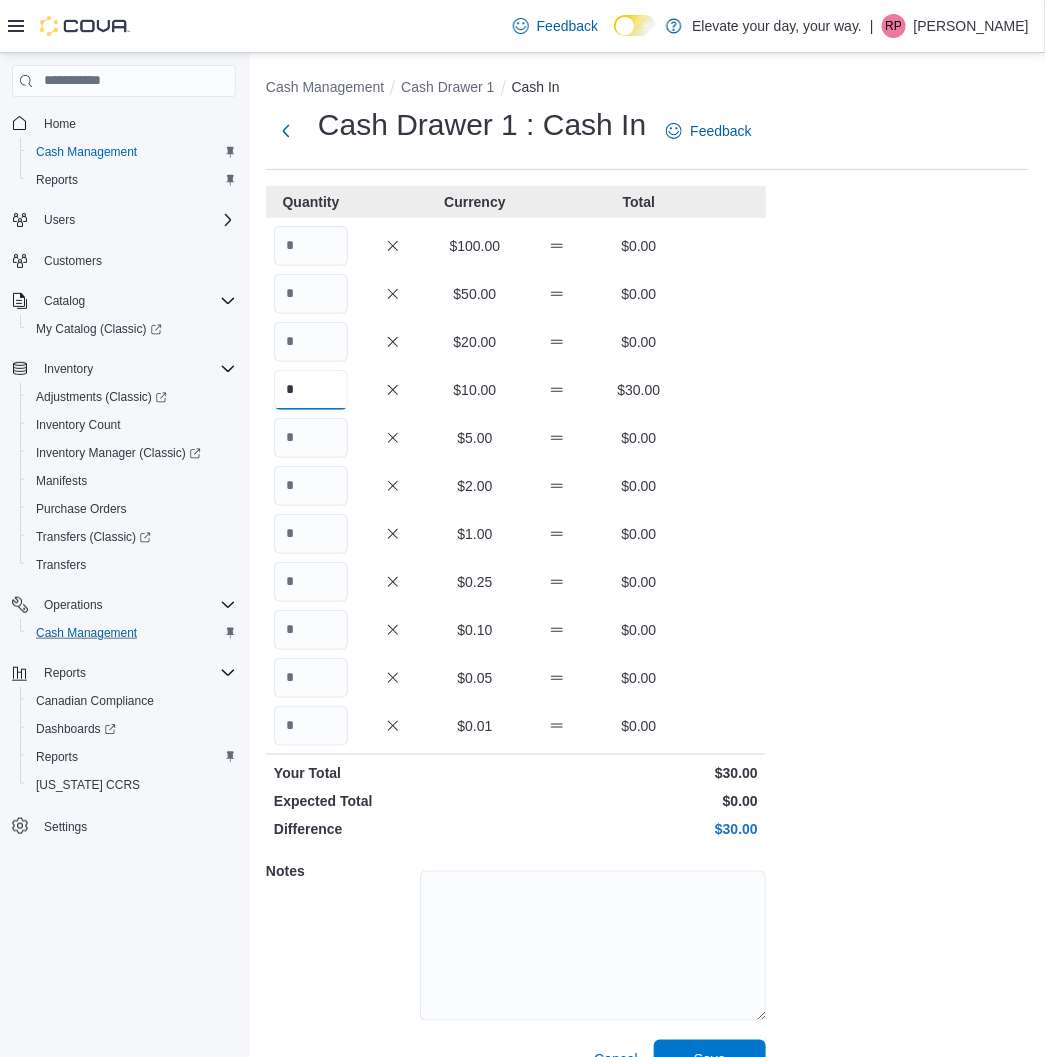 type on "*" 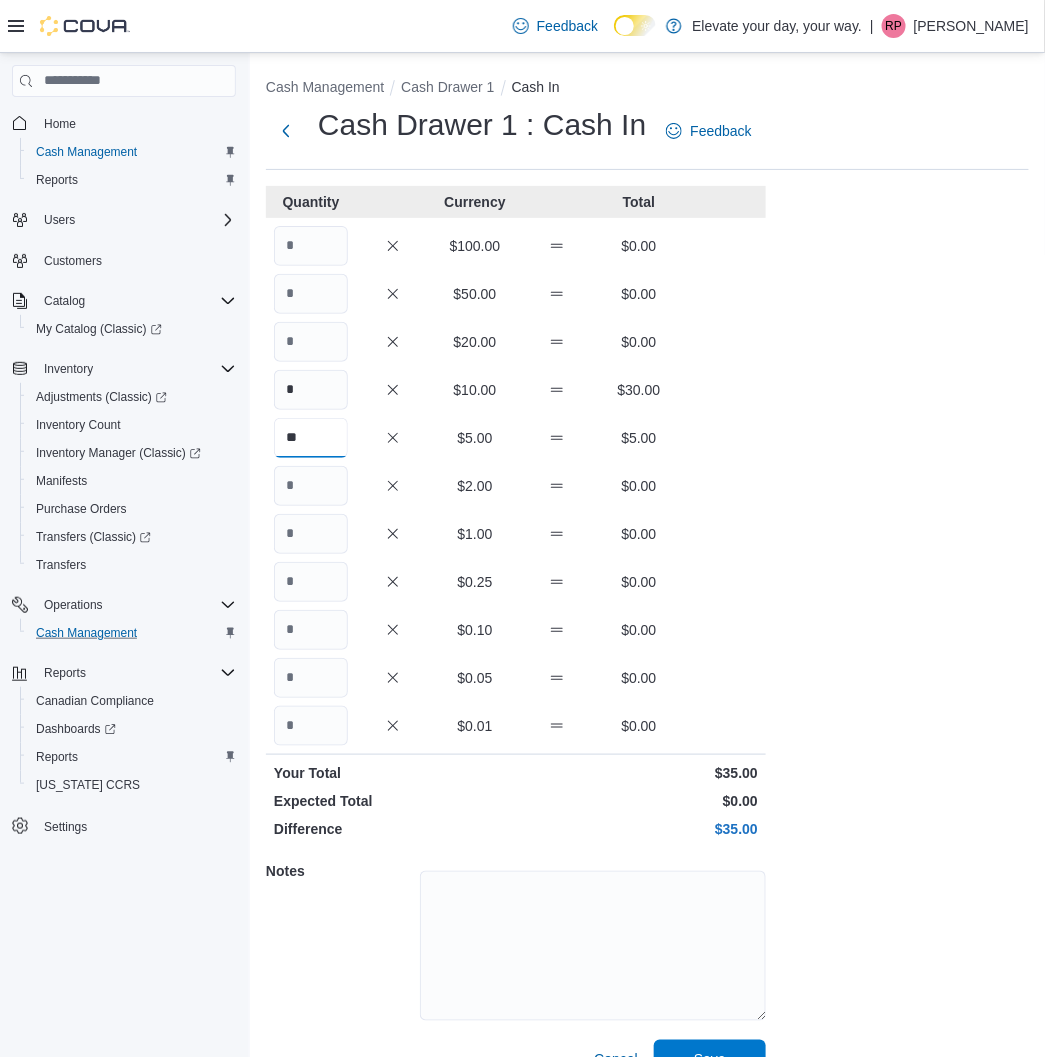 type on "**" 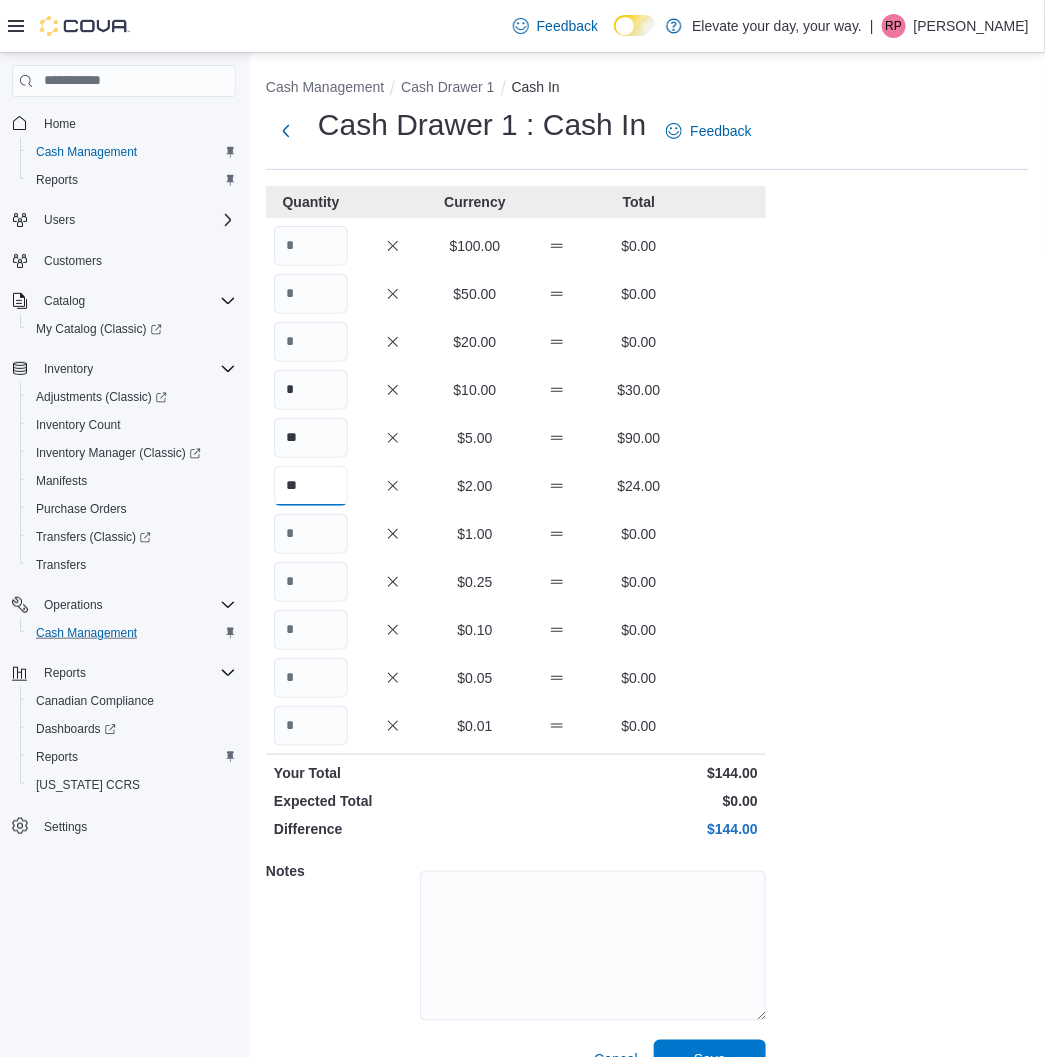 type on "**" 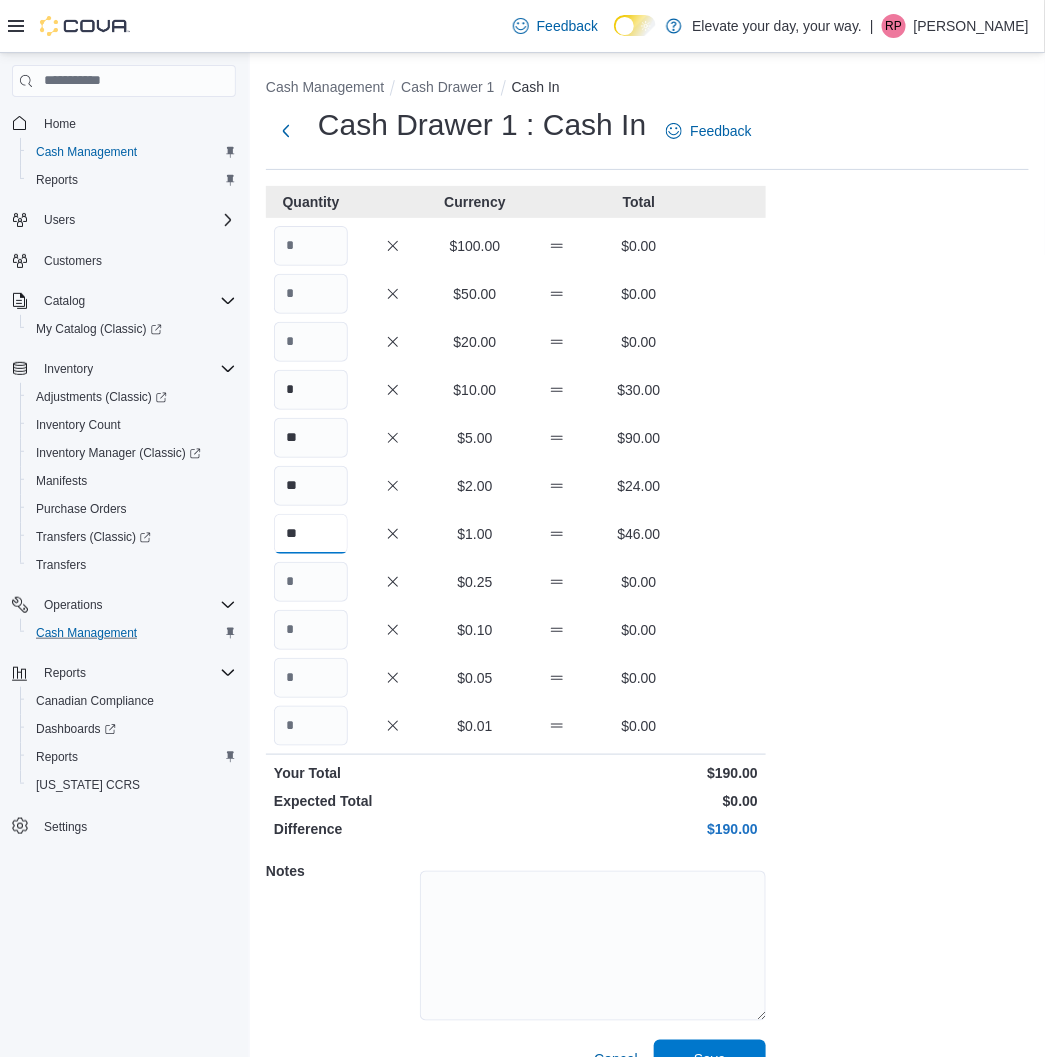 type on "**" 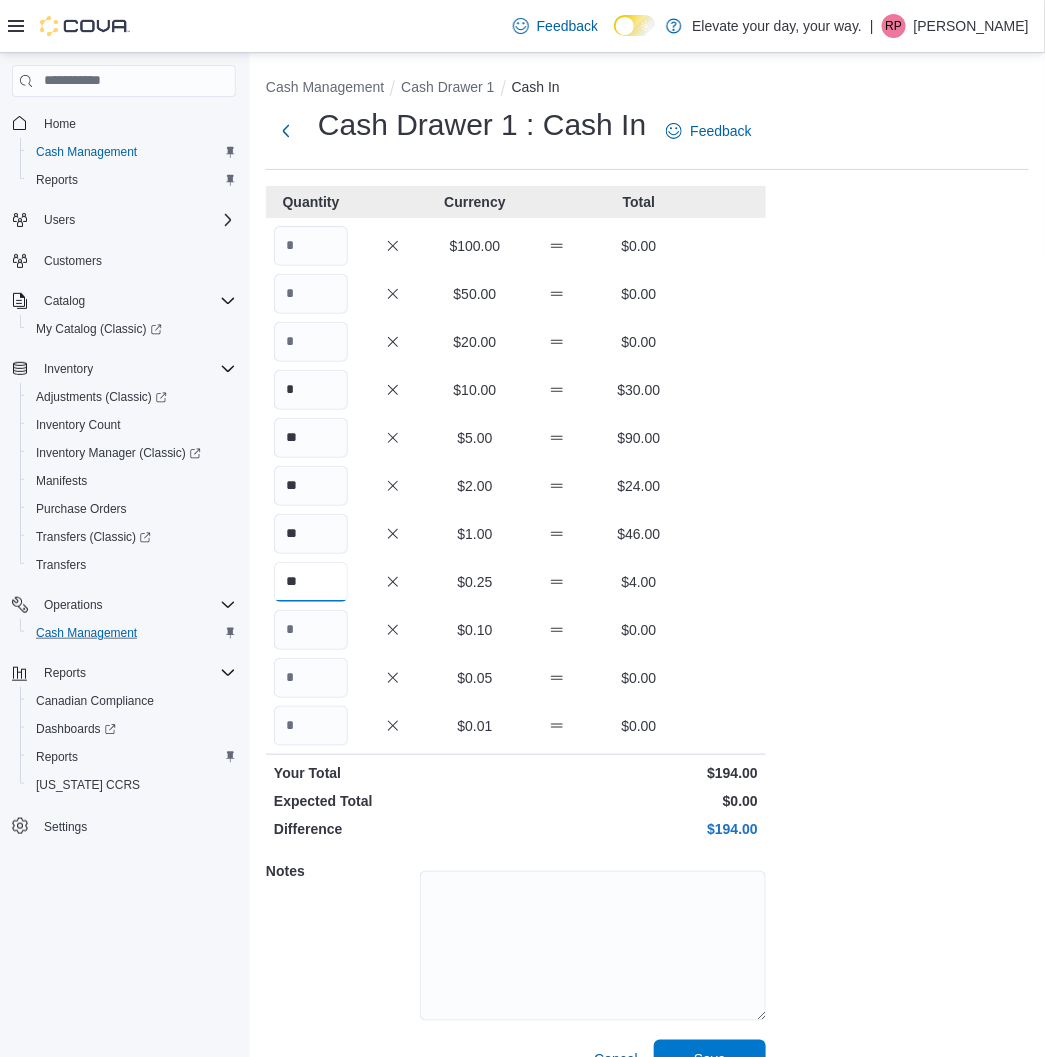 type on "**" 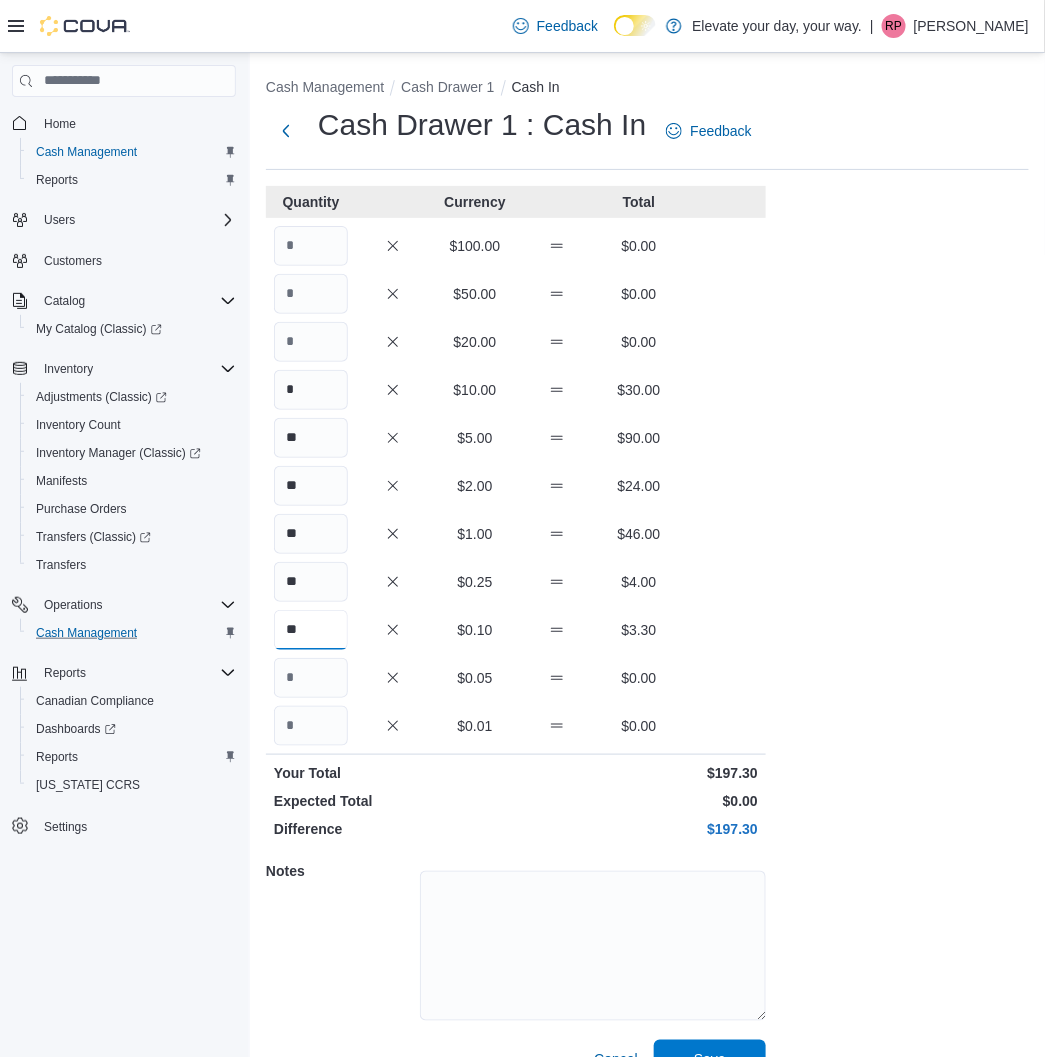 type on "**" 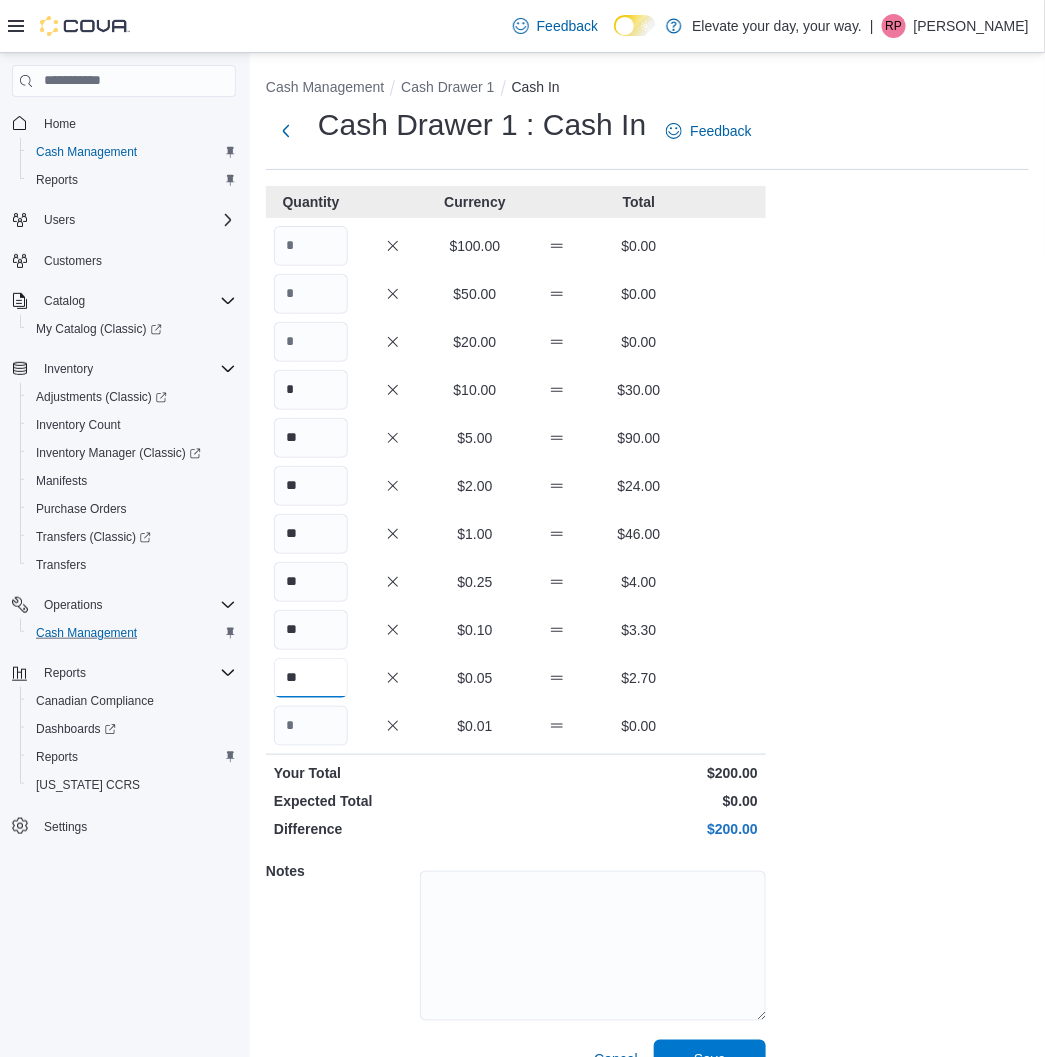 type on "**" 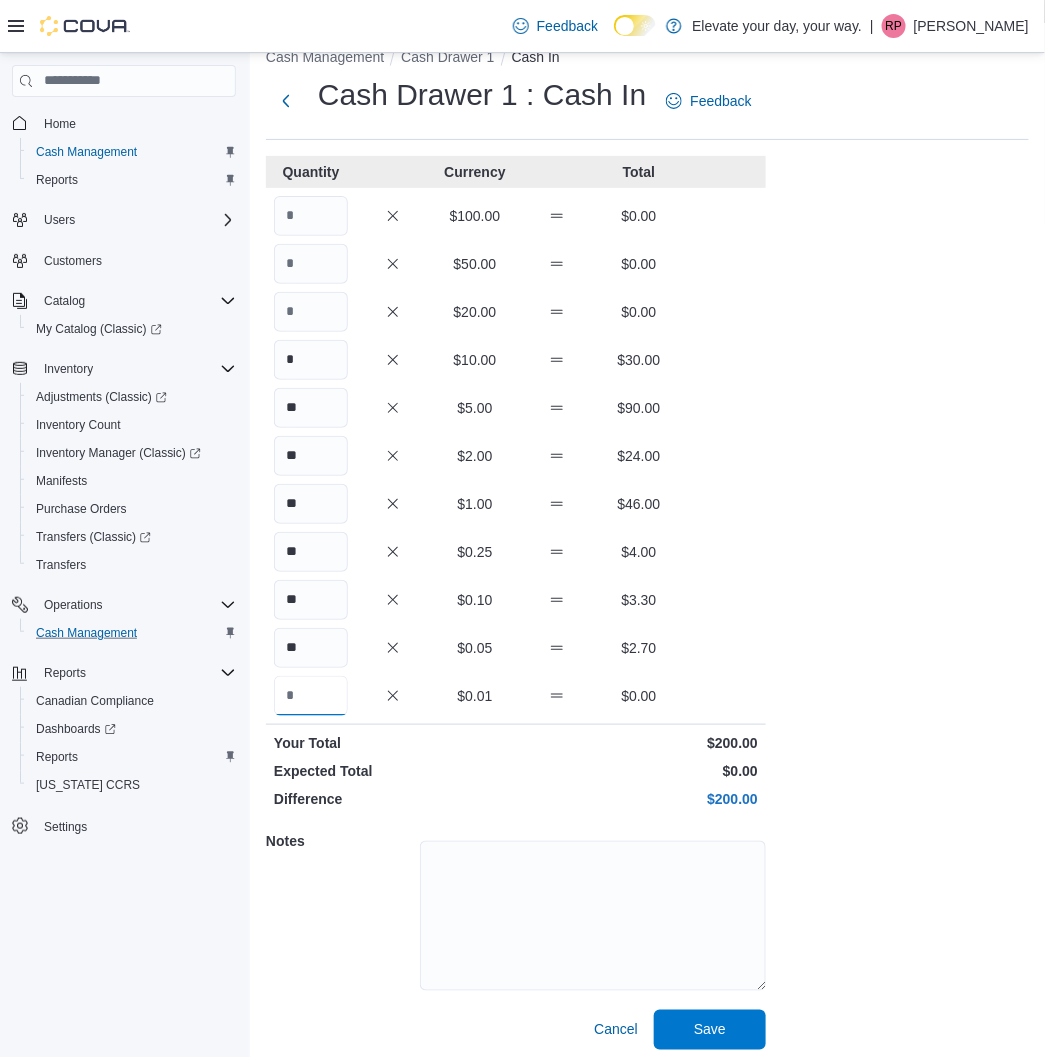 scroll, scrollTop: 38, scrollLeft: 0, axis: vertical 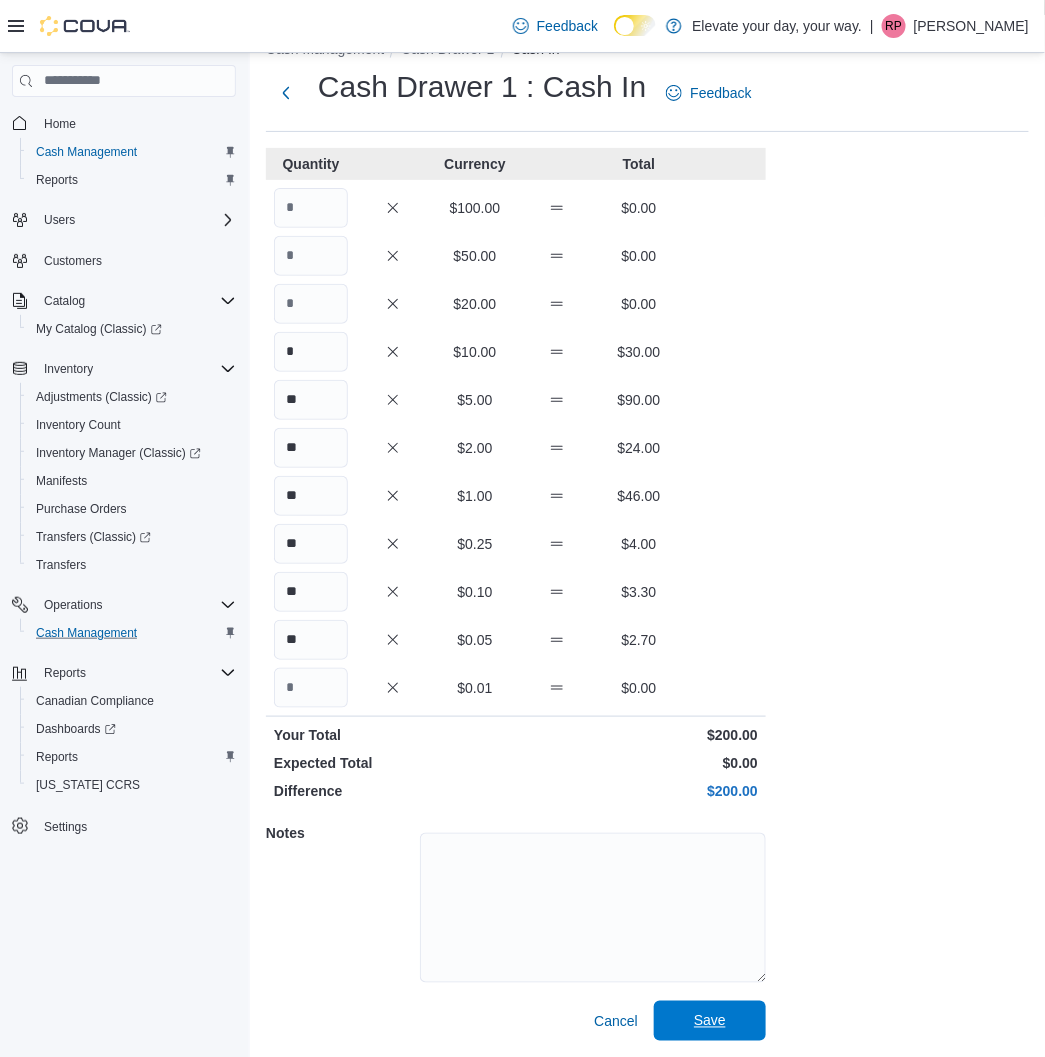 click on "Save" at bounding box center [710, 1021] 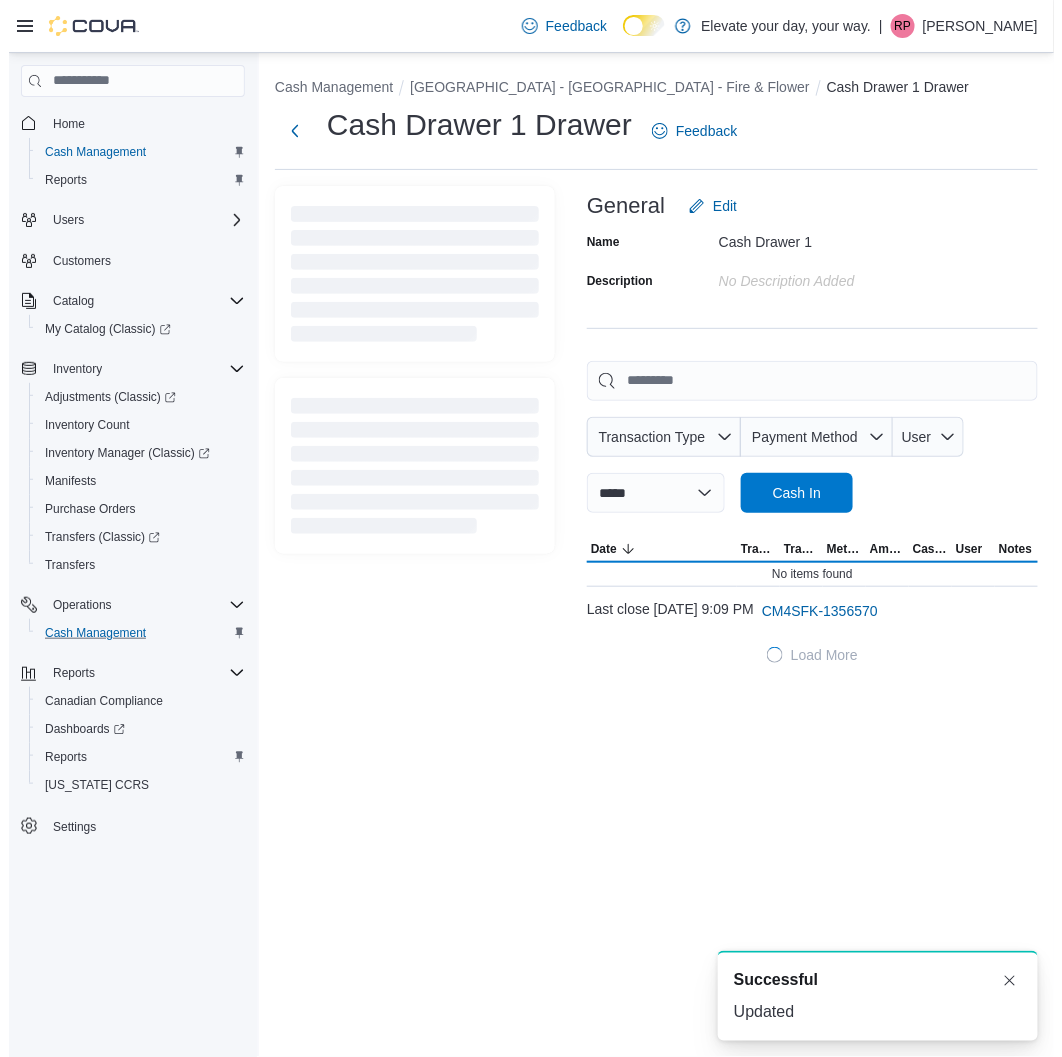 scroll, scrollTop: 0, scrollLeft: 0, axis: both 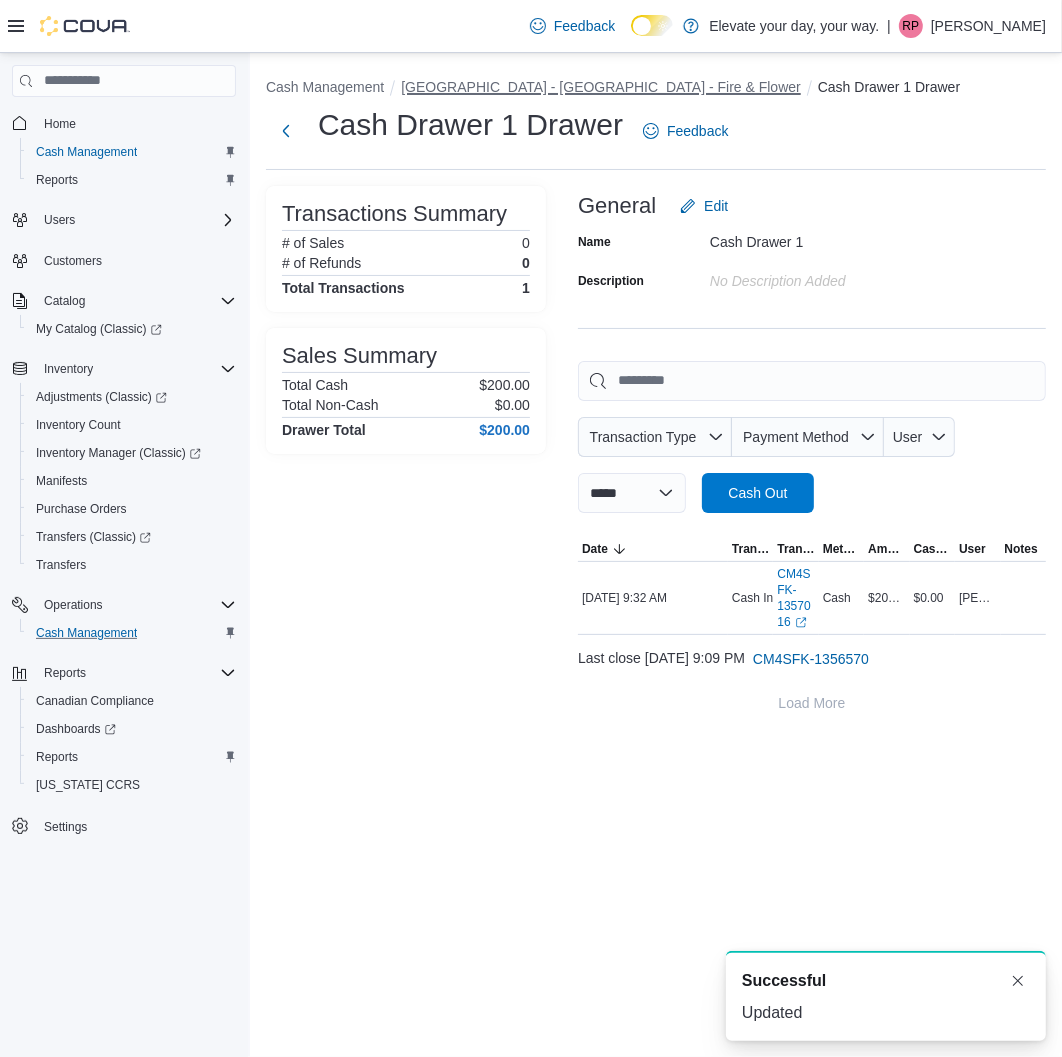 click on "[GEOGRAPHIC_DATA] - [GEOGRAPHIC_DATA] - Fire & Flower" at bounding box center [601, 87] 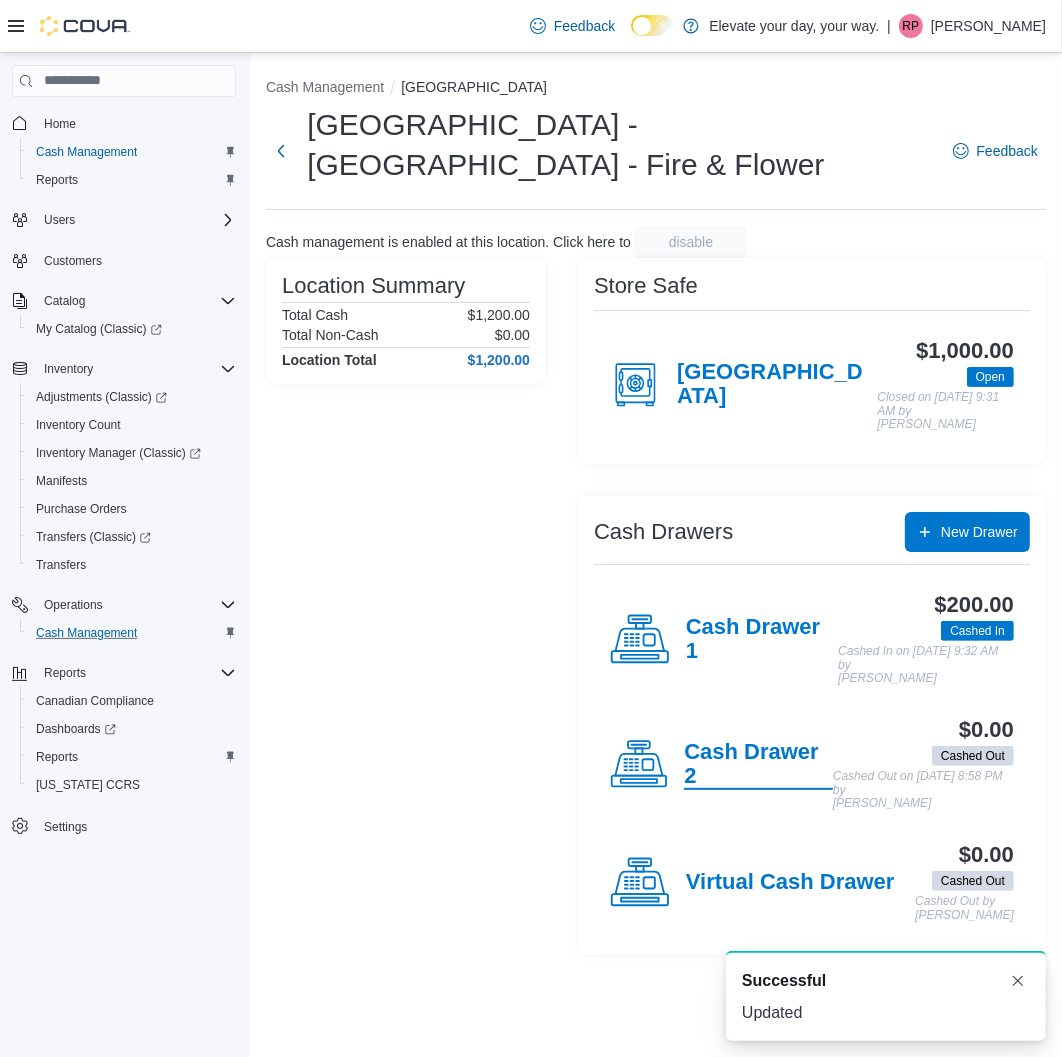 click on "Cash Drawer 2" at bounding box center [758, 765] 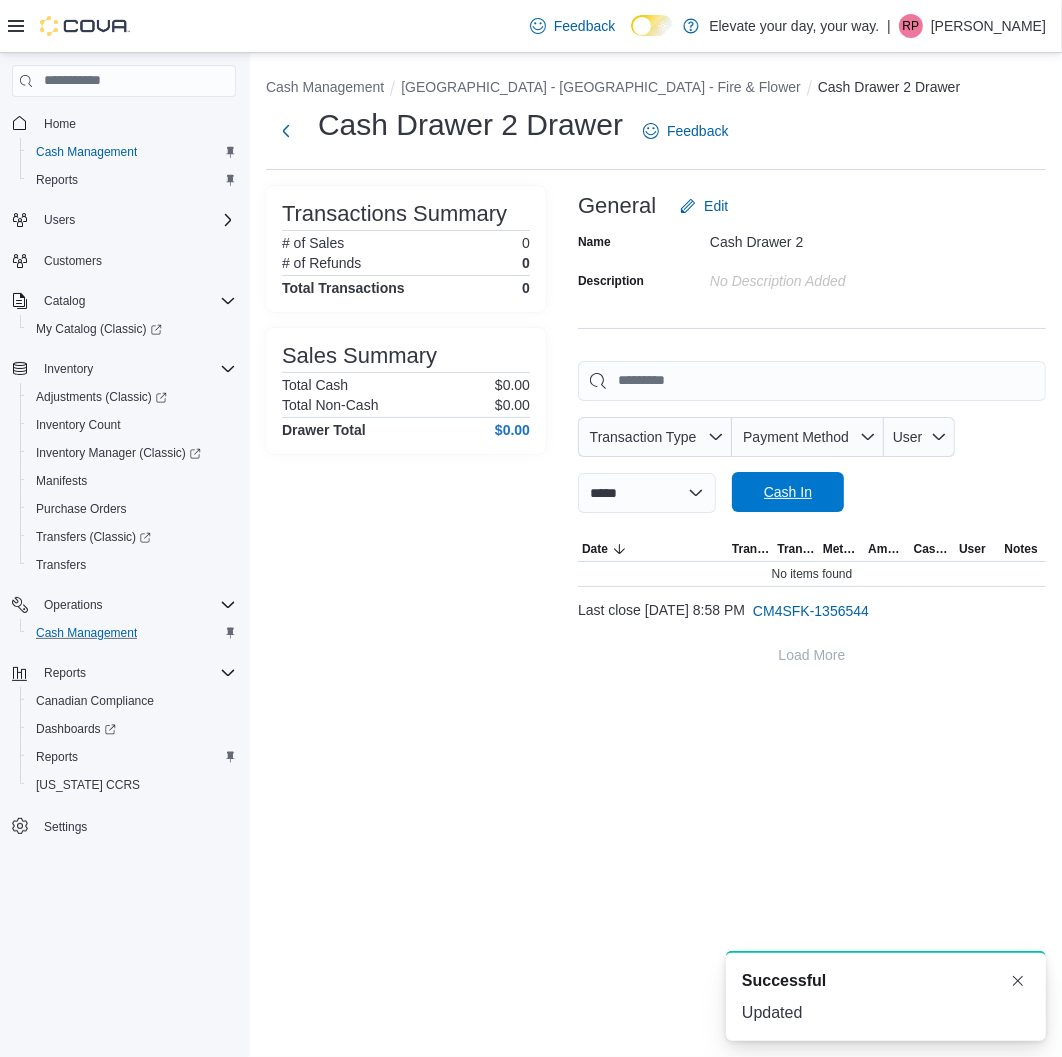click on "Cash In" at bounding box center [788, 492] 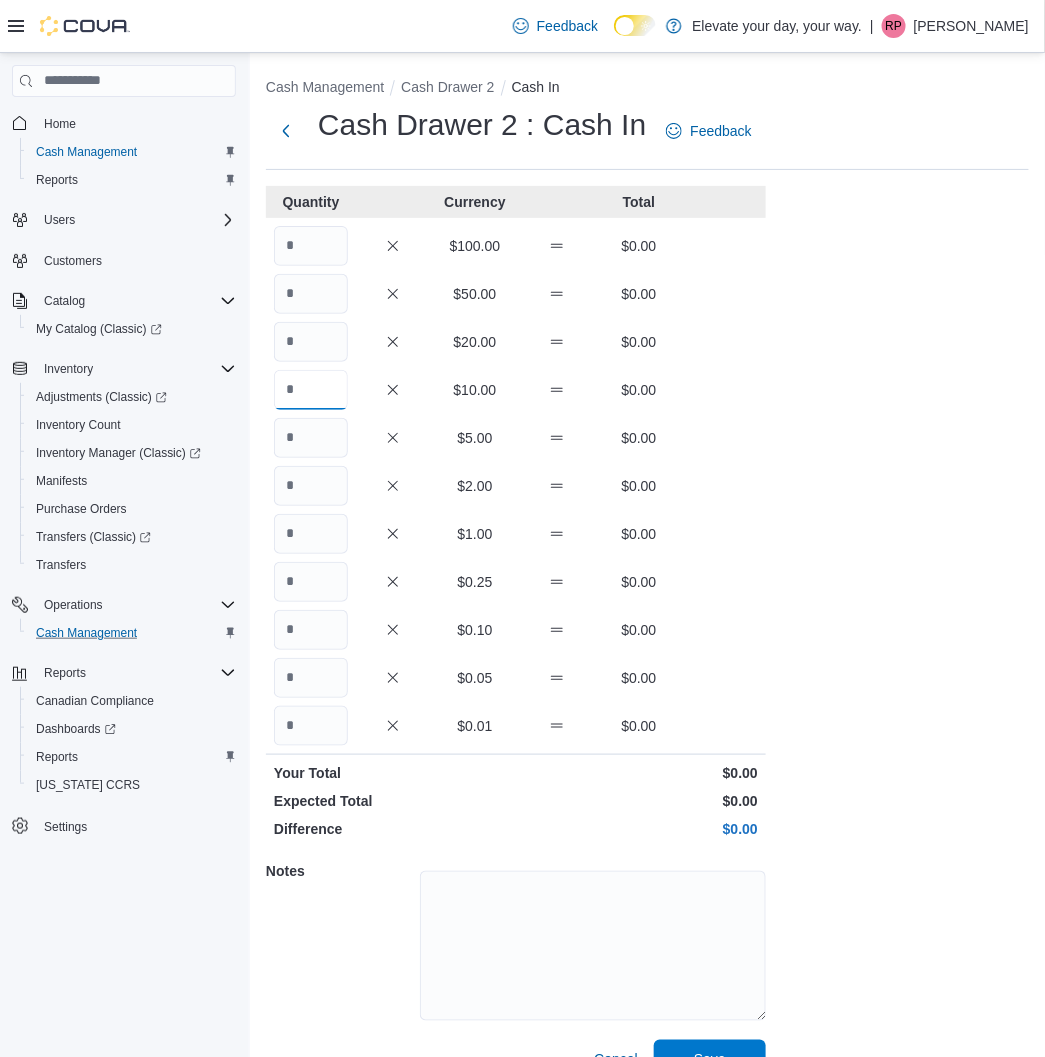 click at bounding box center [311, 390] 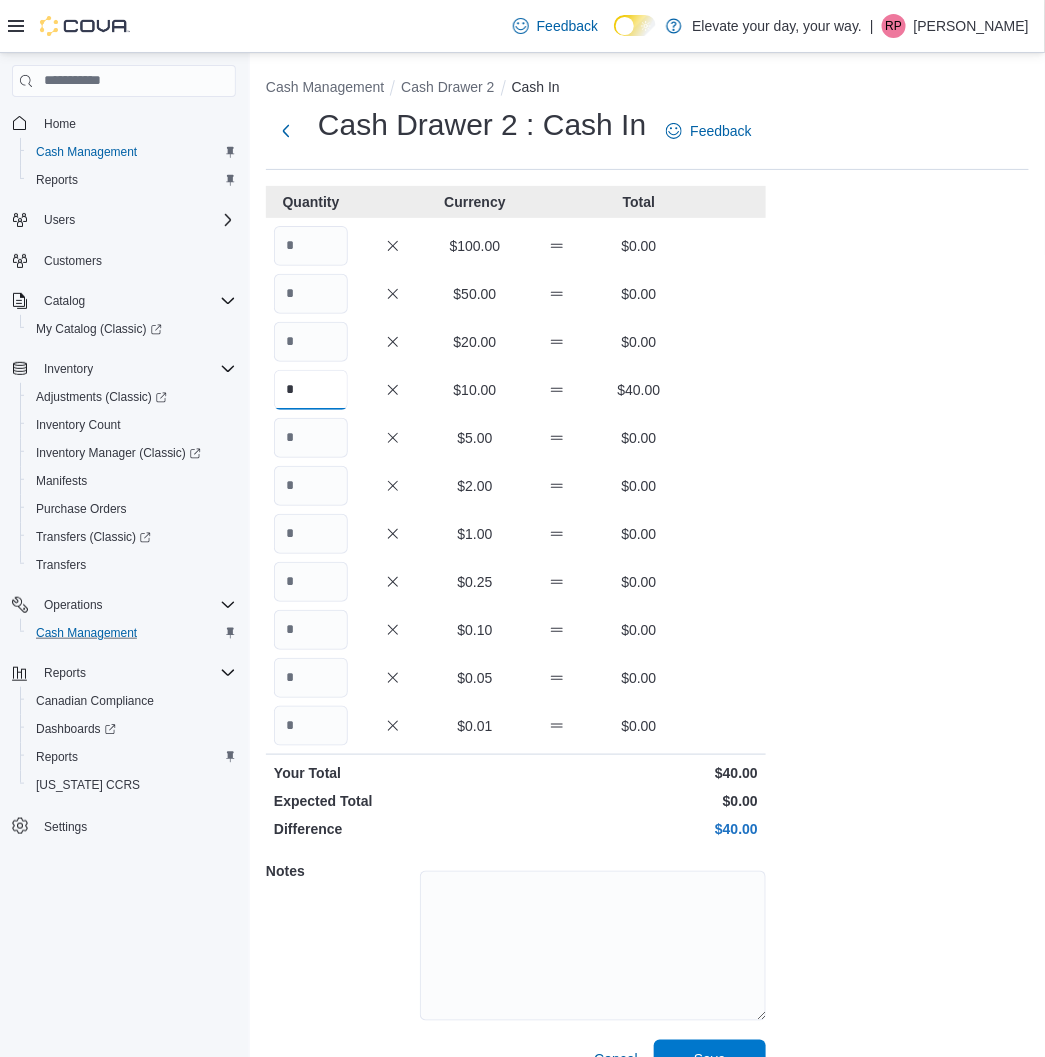 type on "*" 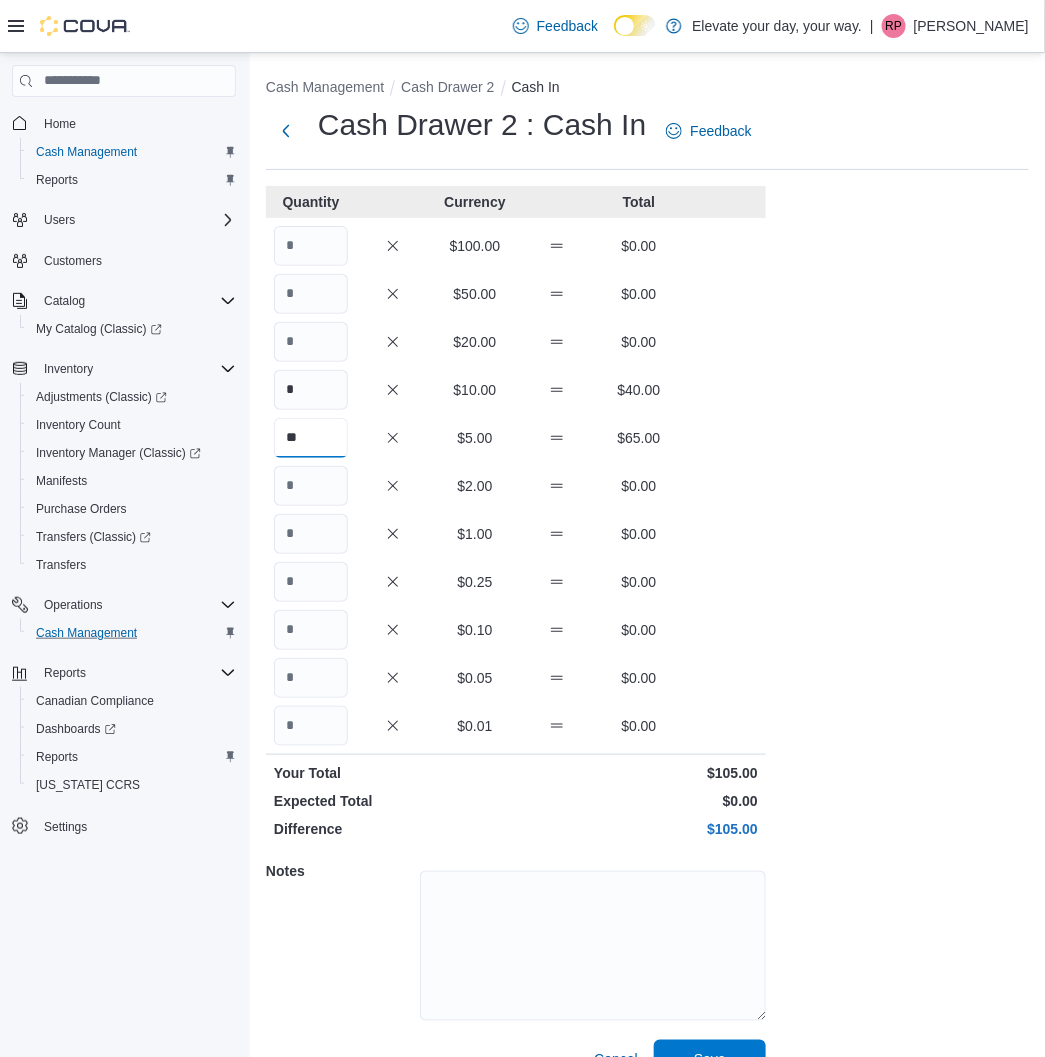 type on "**" 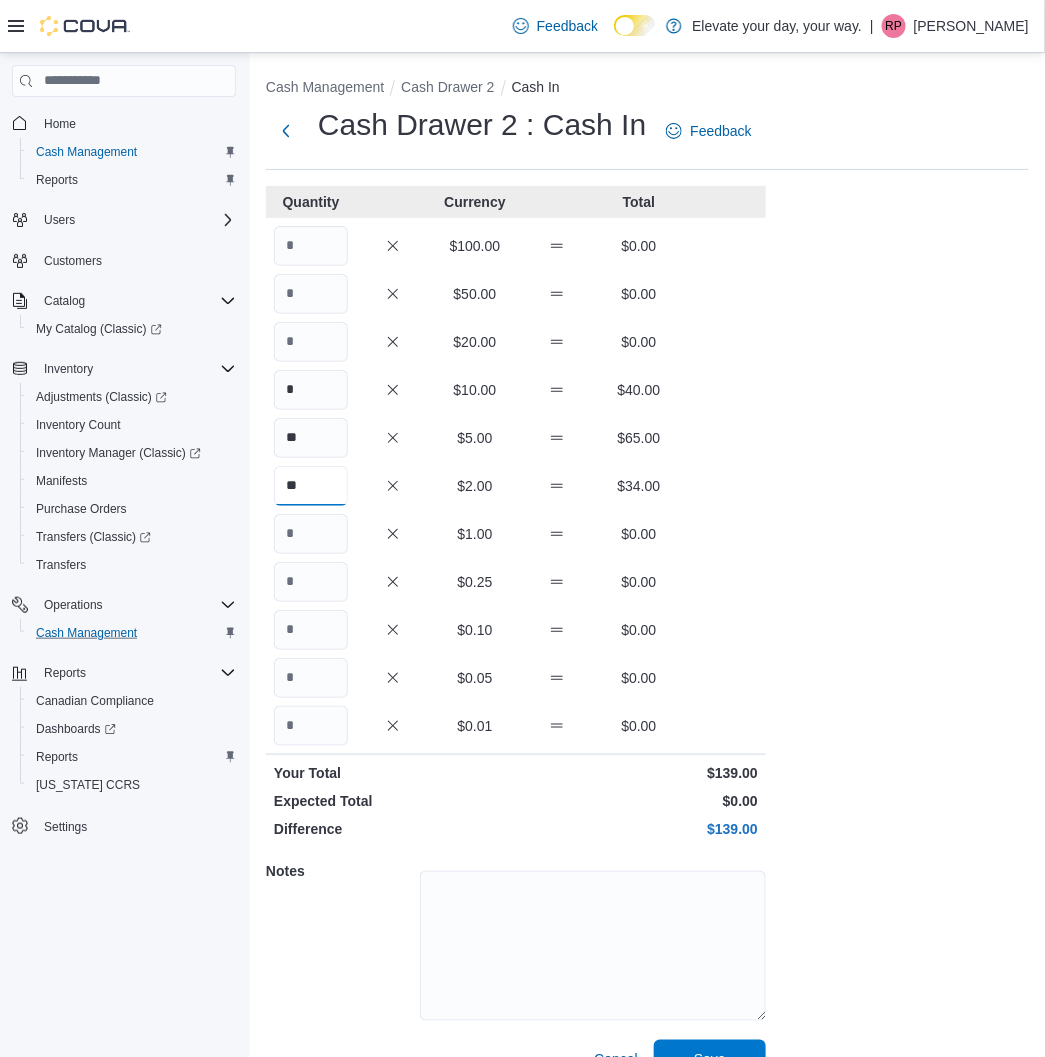 type on "**" 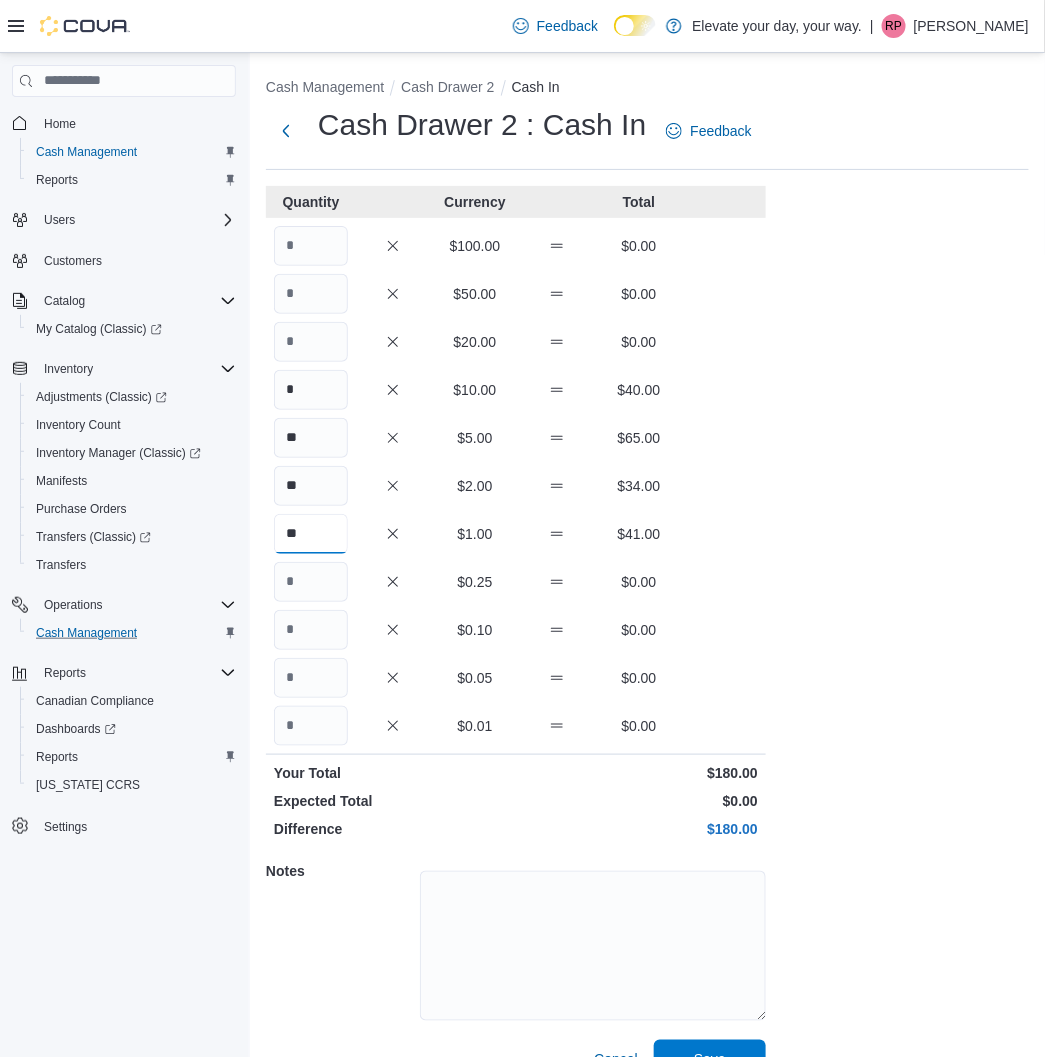 type on "**" 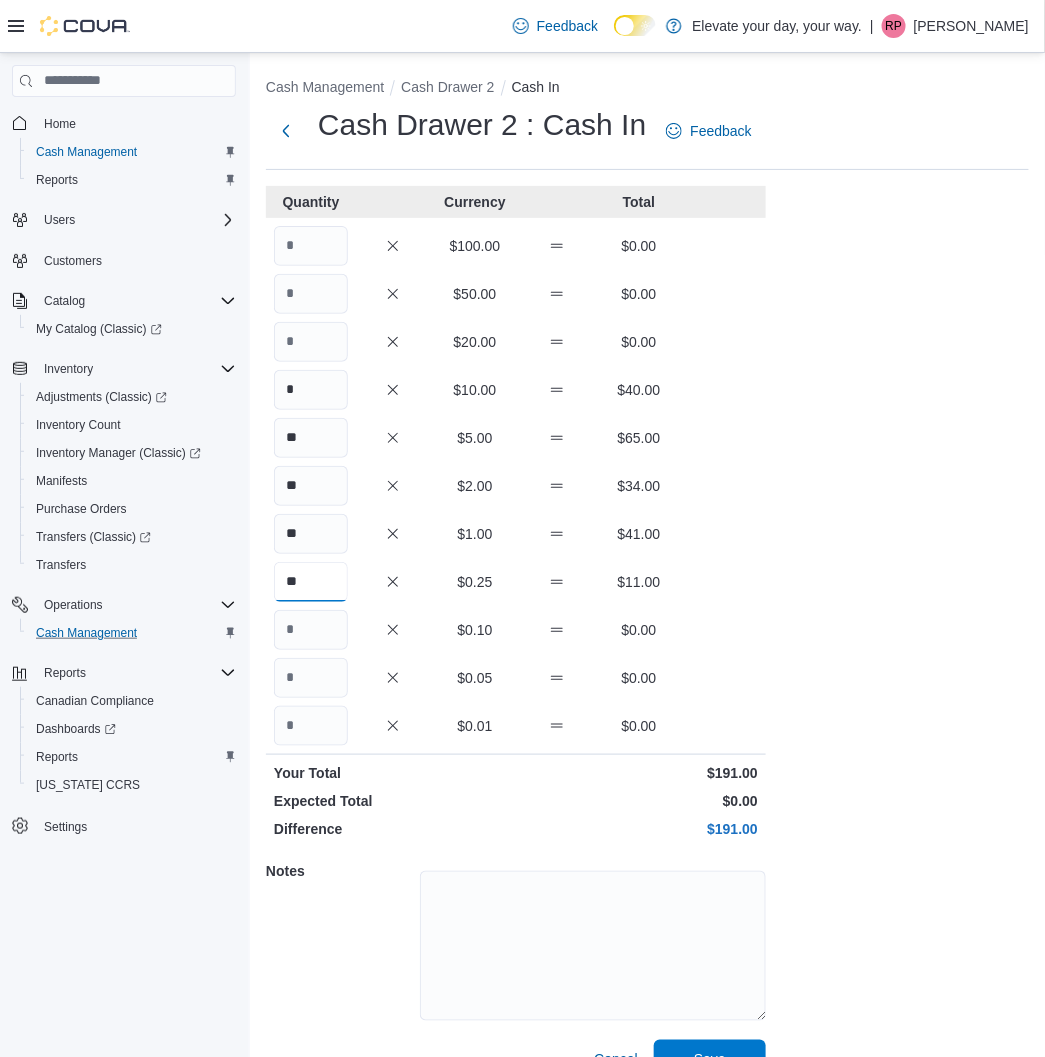 type on "**" 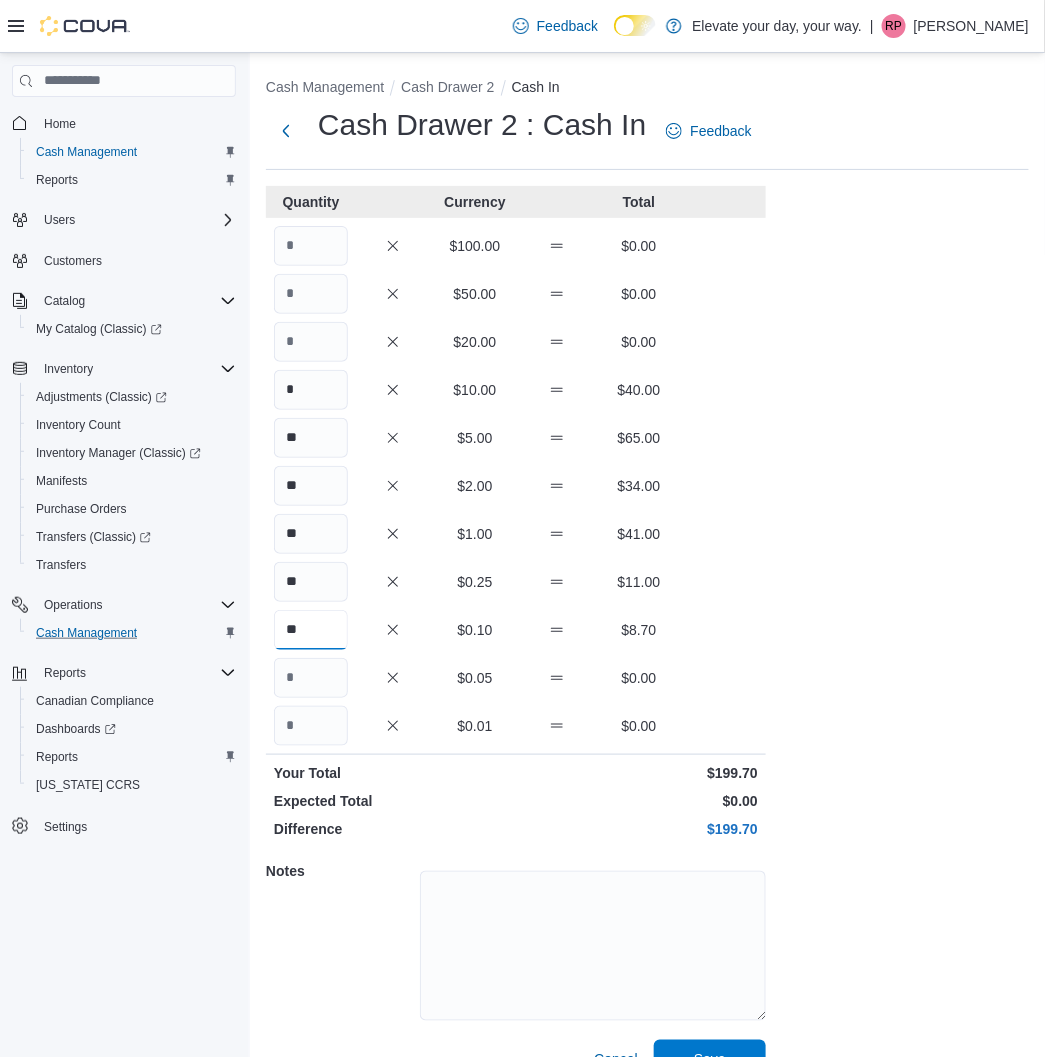 type on "**" 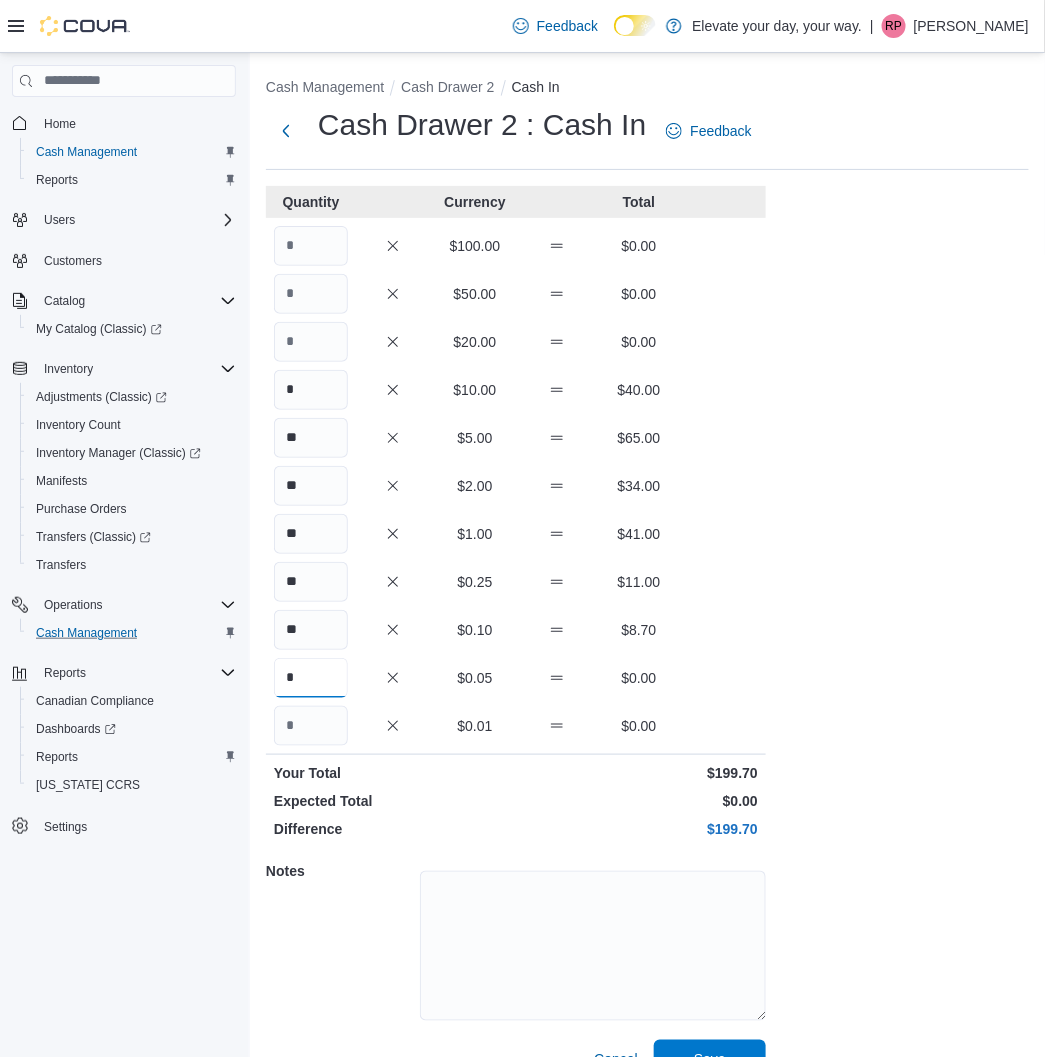 type on "*" 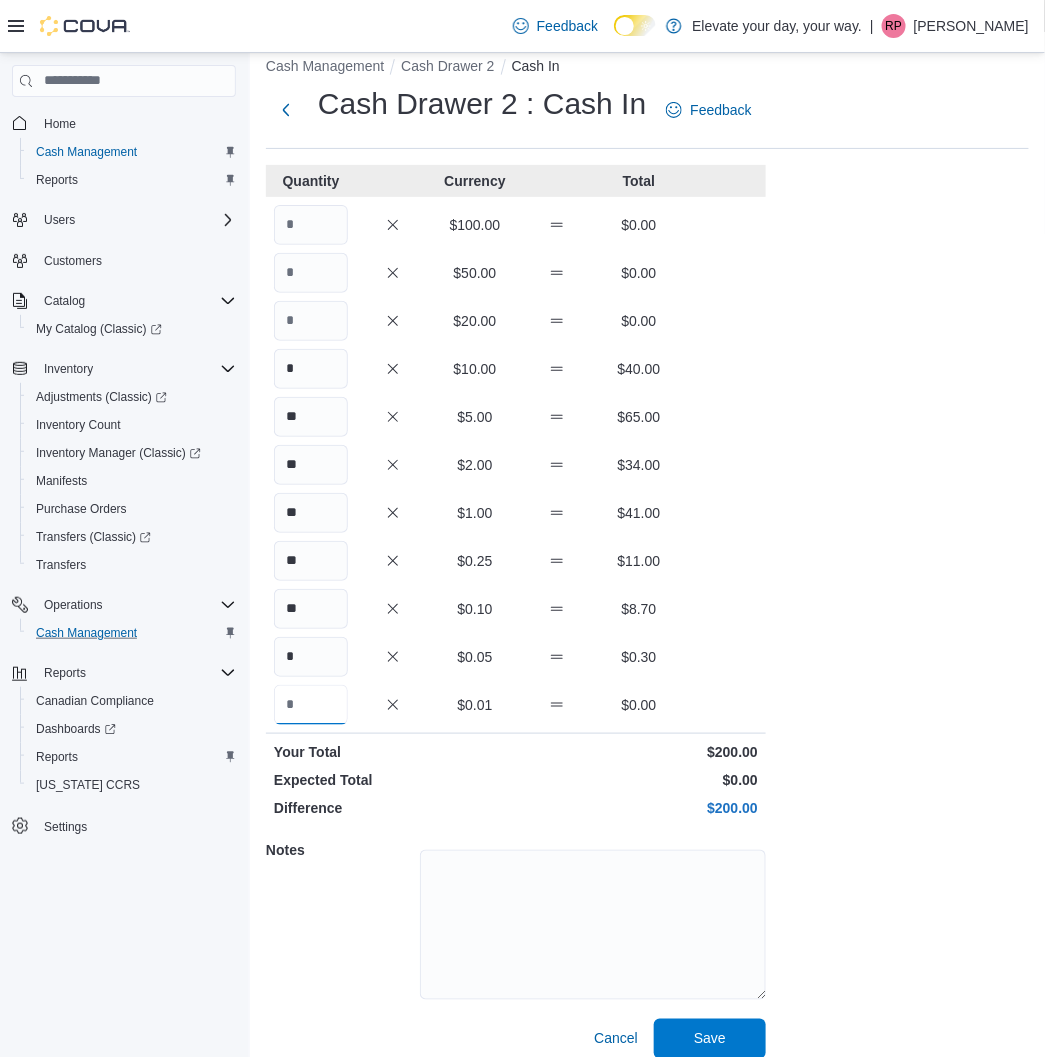 scroll, scrollTop: 38, scrollLeft: 0, axis: vertical 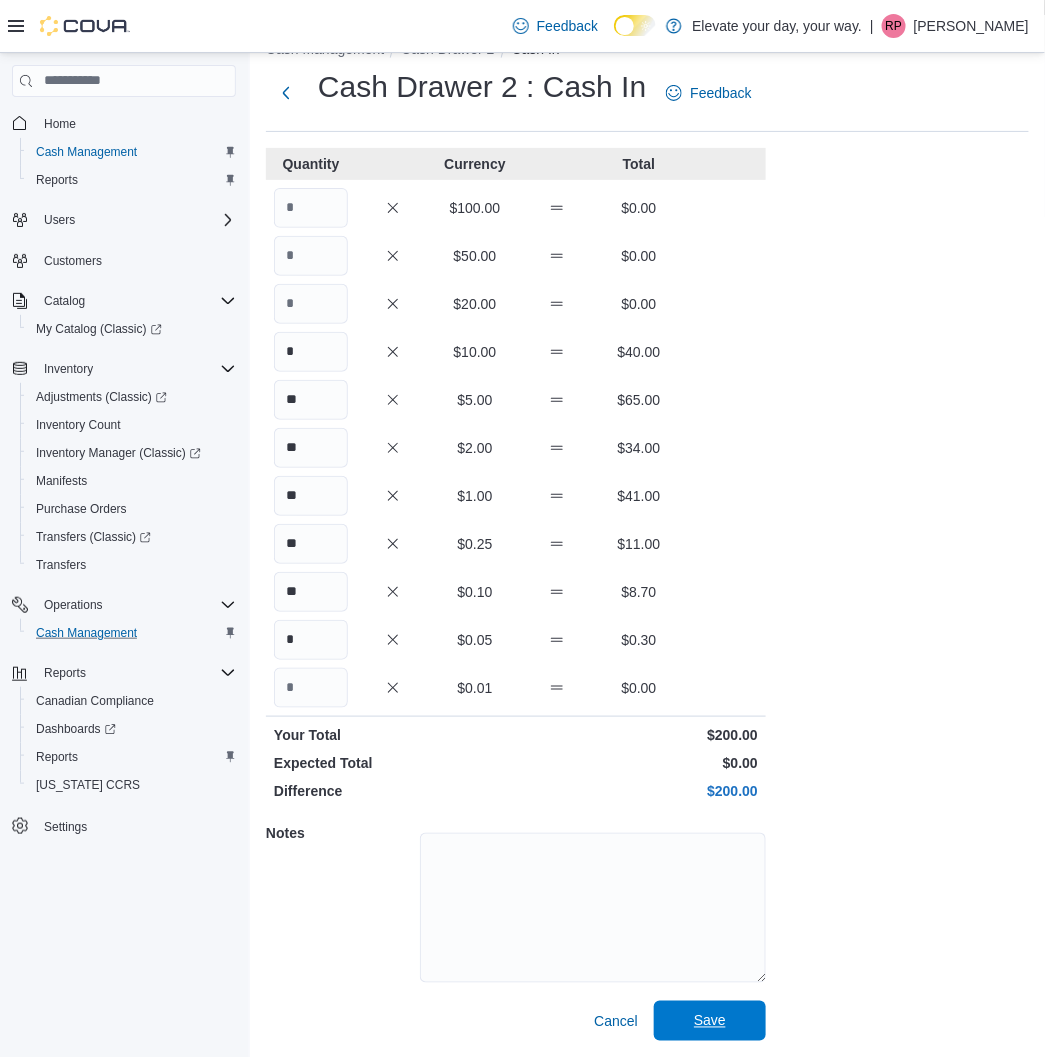 click on "Save" at bounding box center [710, 1021] 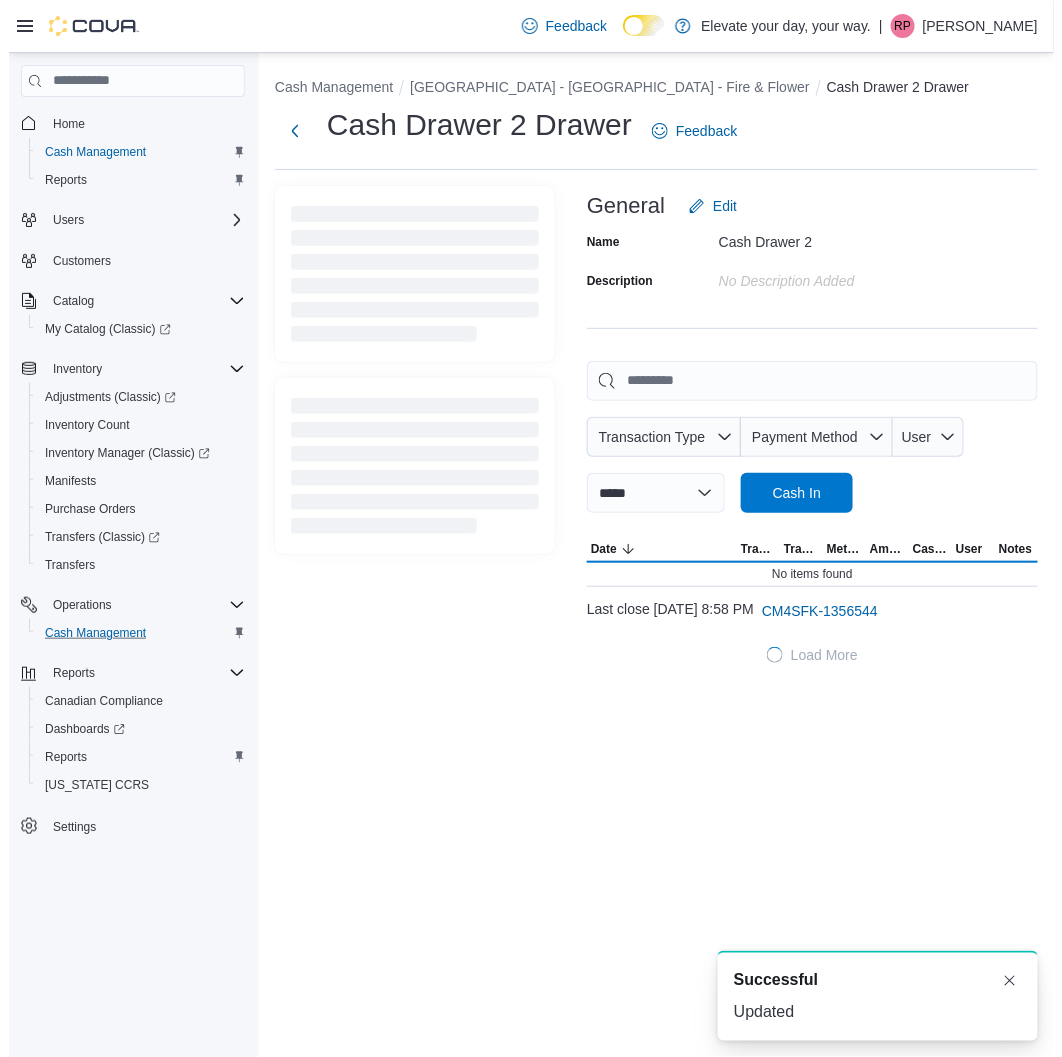 scroll, scrollTop: 0, scrollLeft: 0, axis: both 